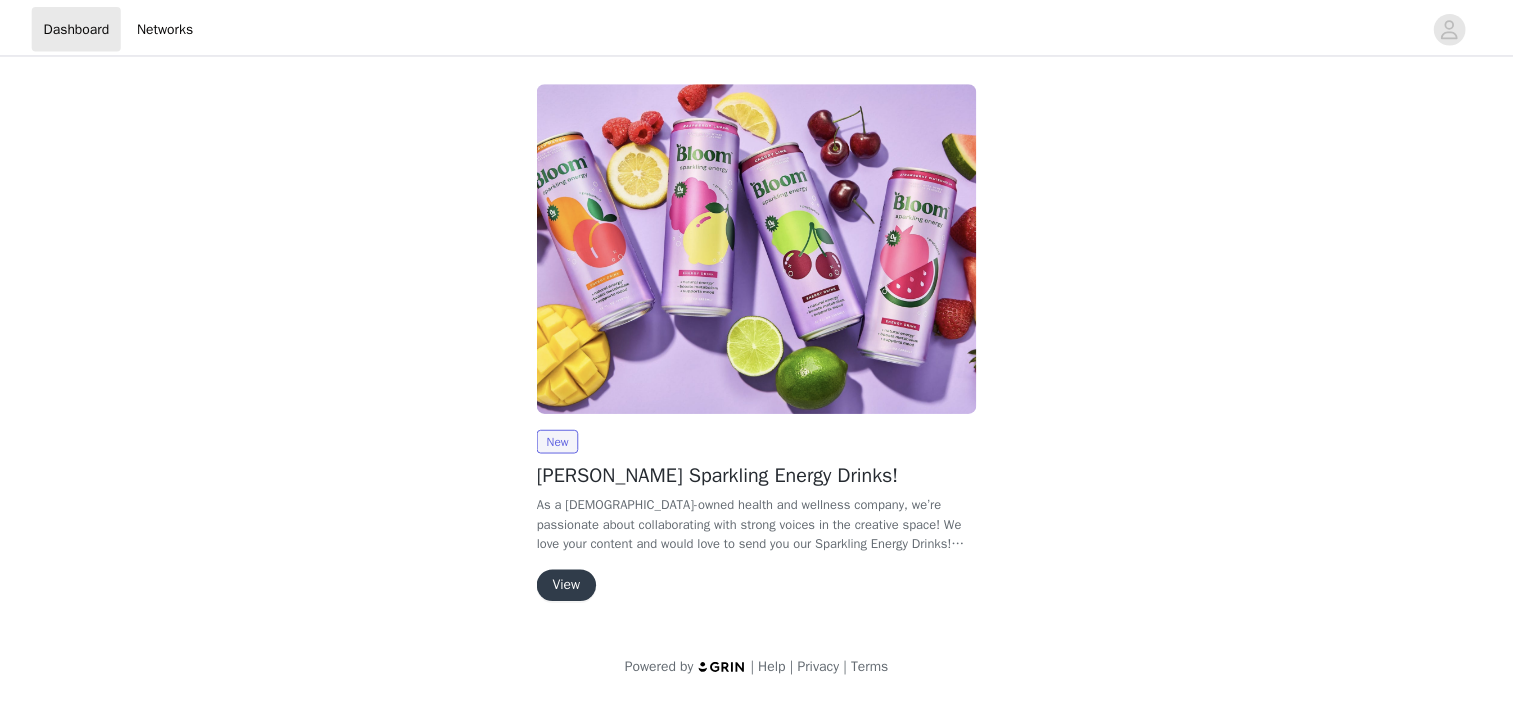 scroll, scrollTop: 0, scrollLeft: 0, axis: both 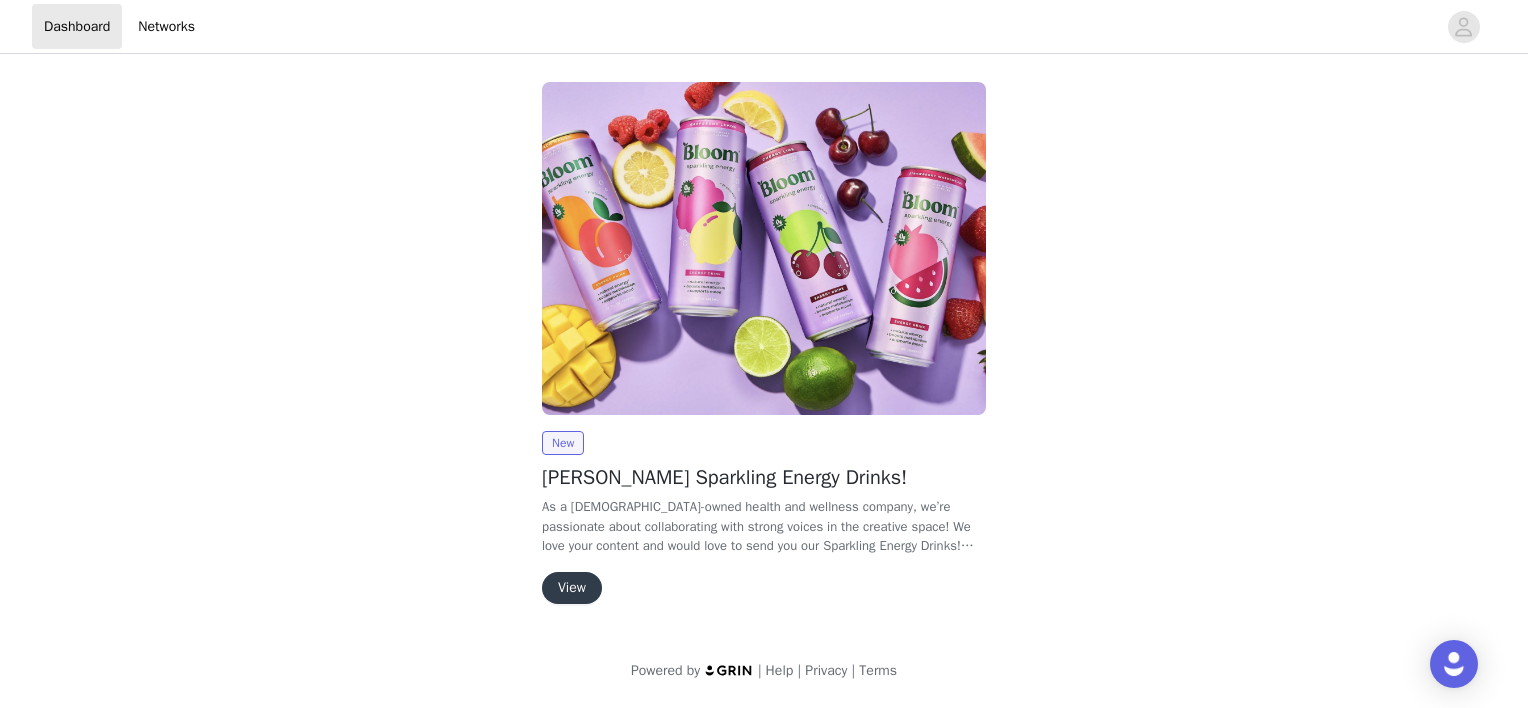 drag, startPoint x: 791, startPoint y: 585, endPoint x: 723, endPoint y: 590, distance: 68.18358 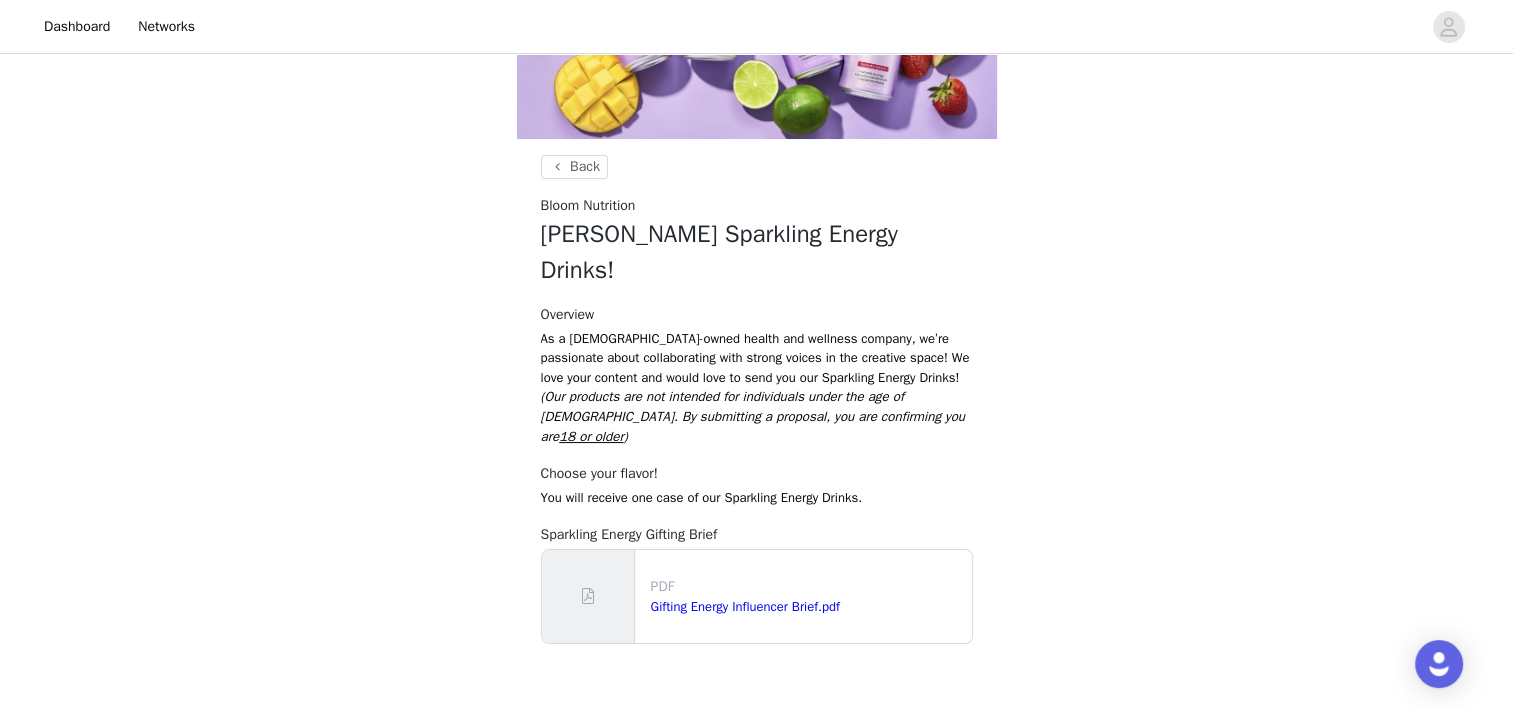 scroll, scrollTop: 199, scrollLeft: 0, axis: vertical 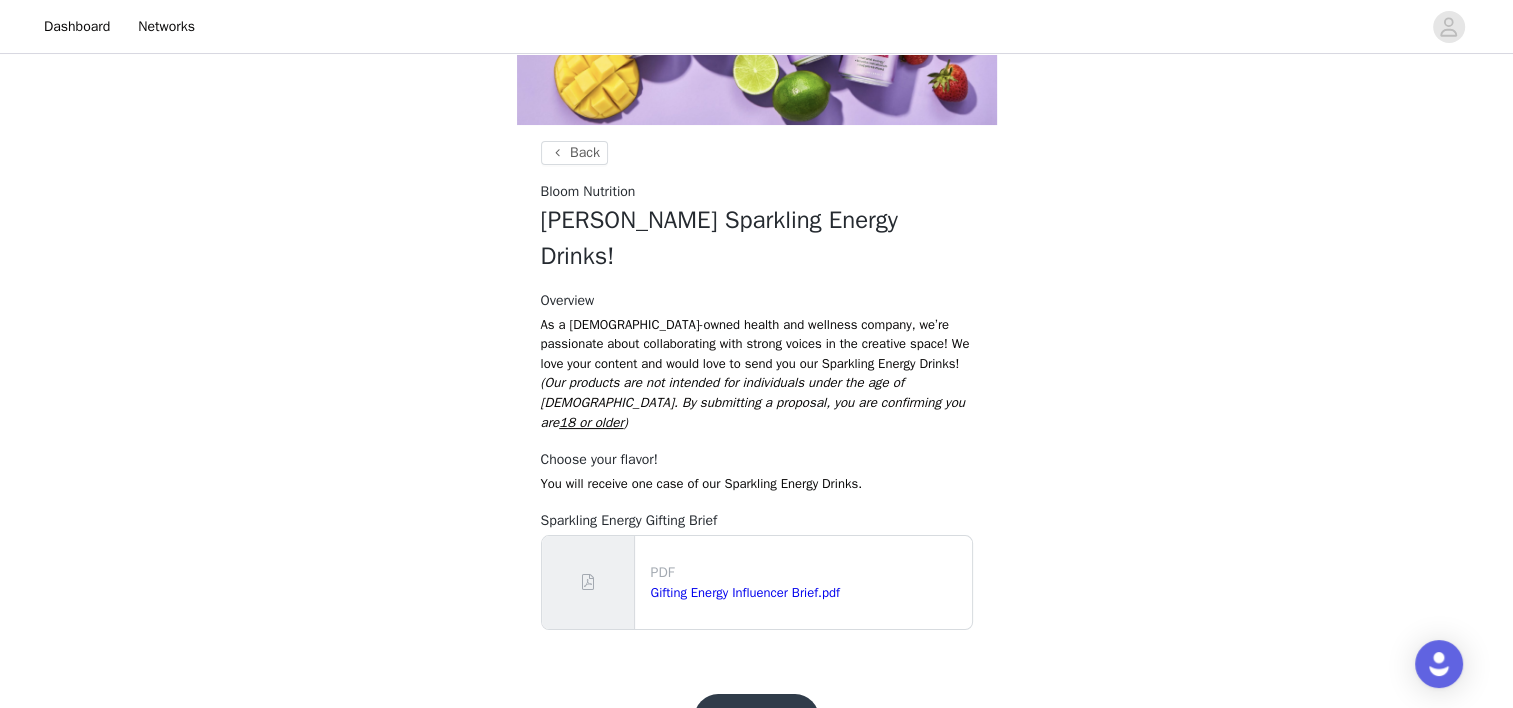 click on "Get Started!" at bounding box center [756, 718] 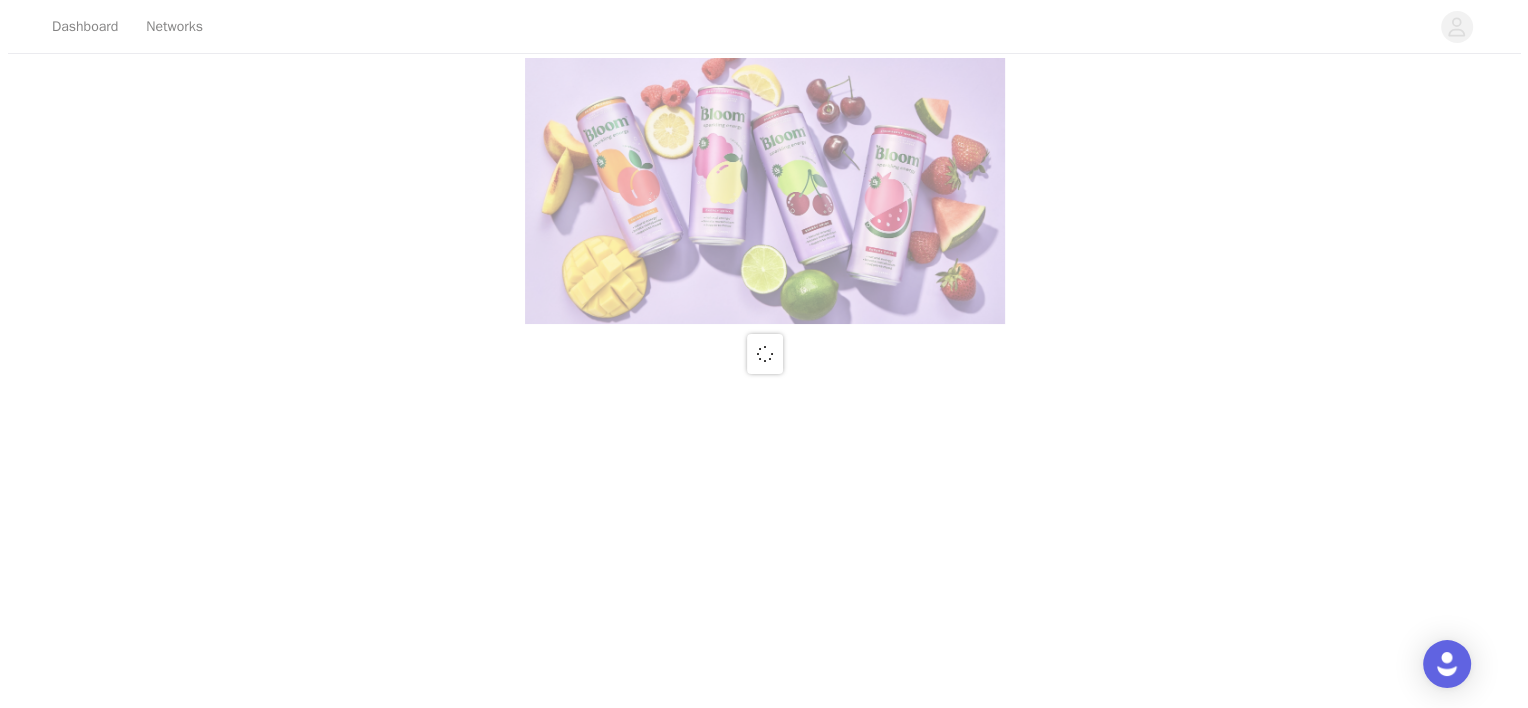 scroll, scrollTop: 0, scrollLeft: 0, axis: both 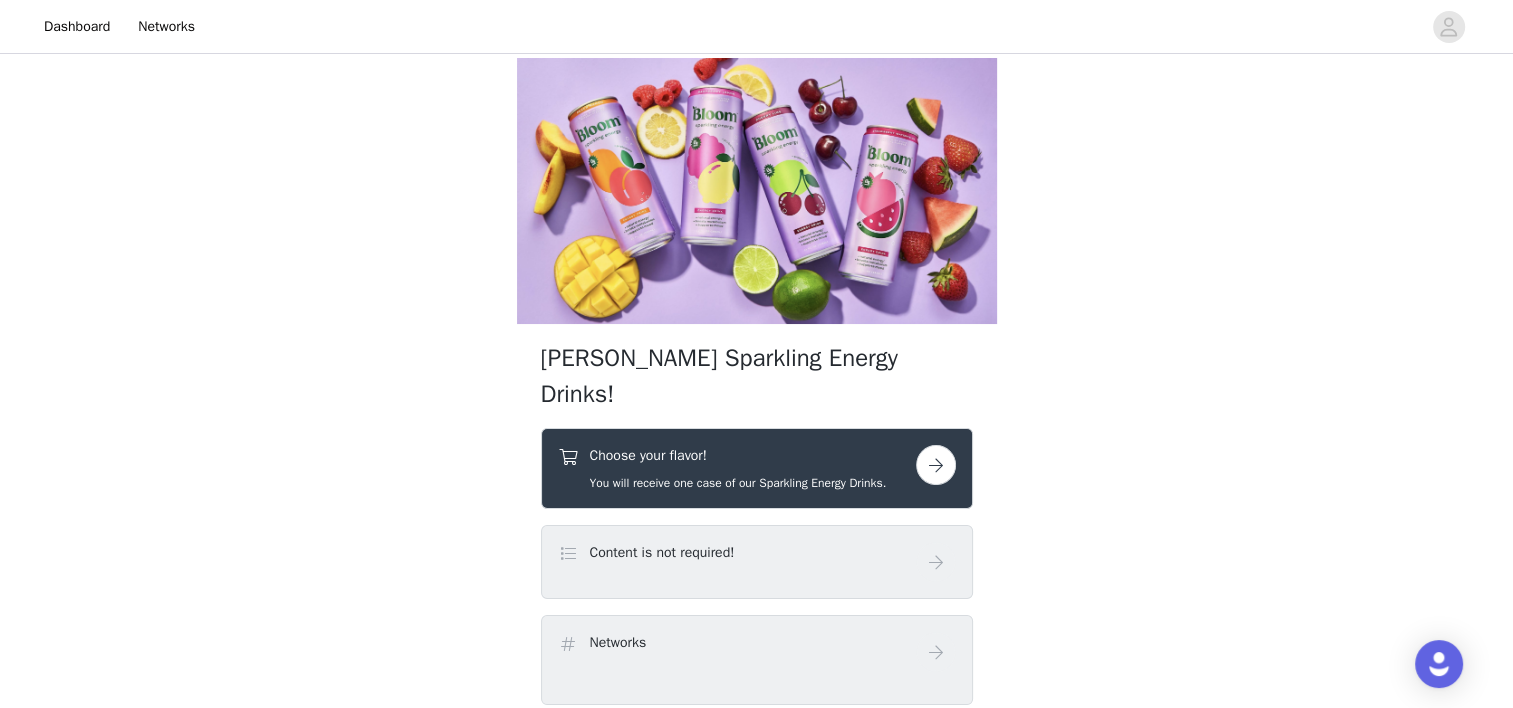 click at bounding box center [936, 465] 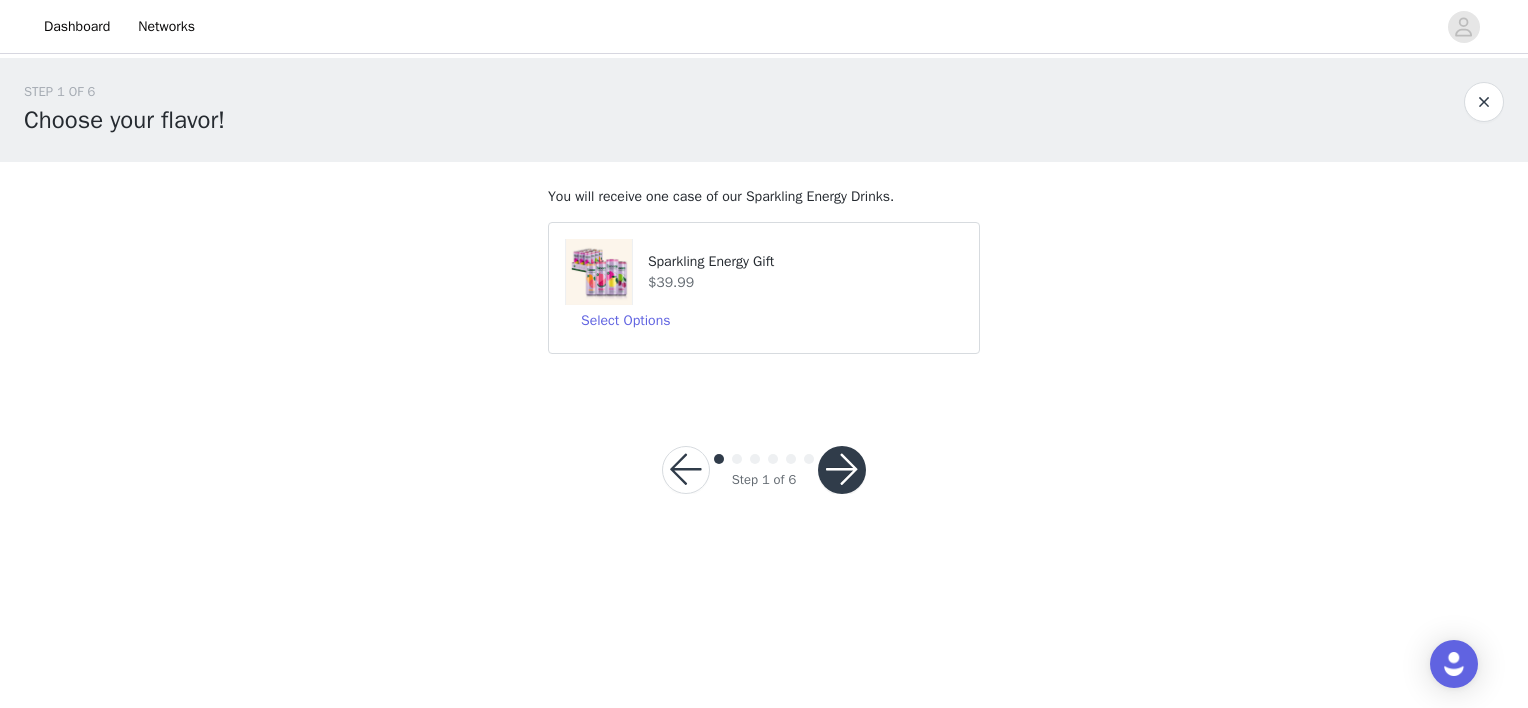click at bounding box center [842, 470] 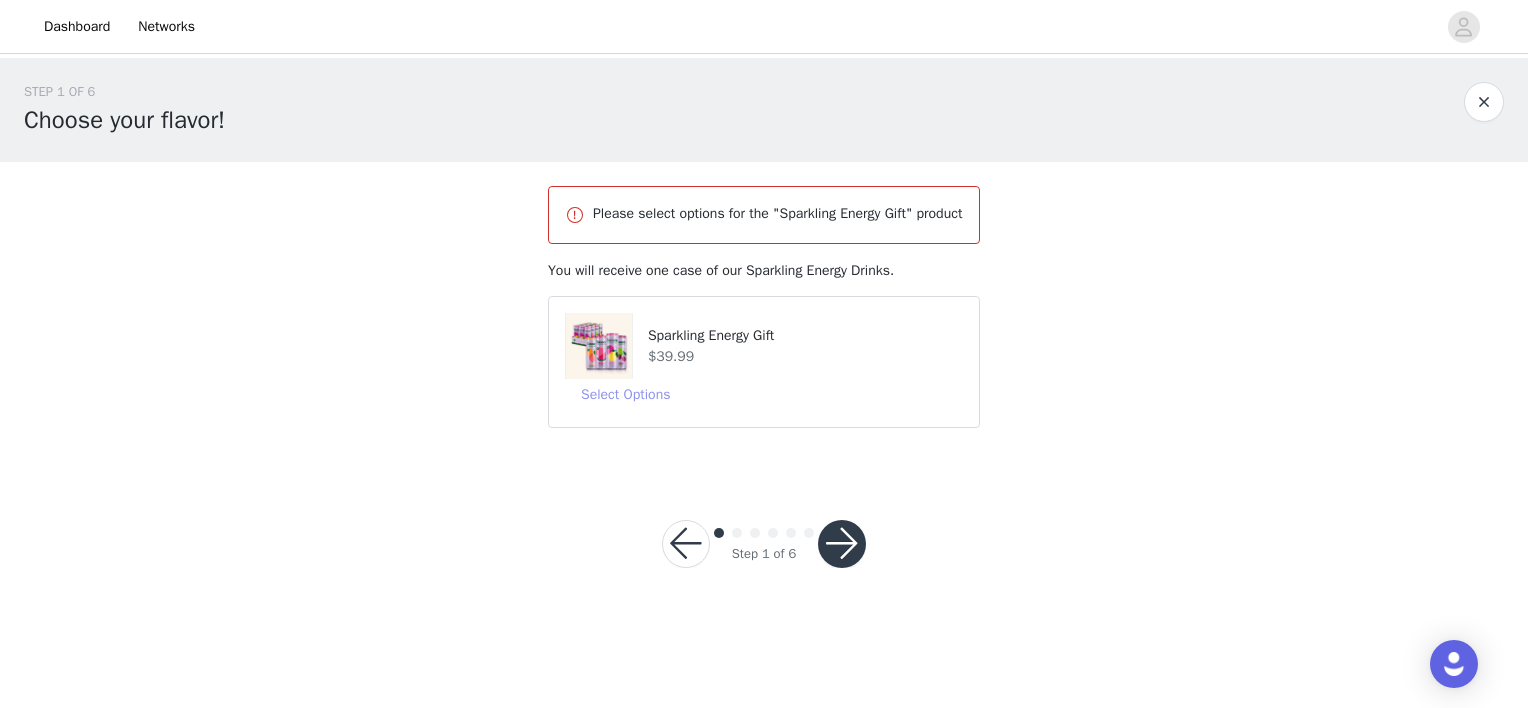 click on "Select Options" at bounding box center [625, 395] 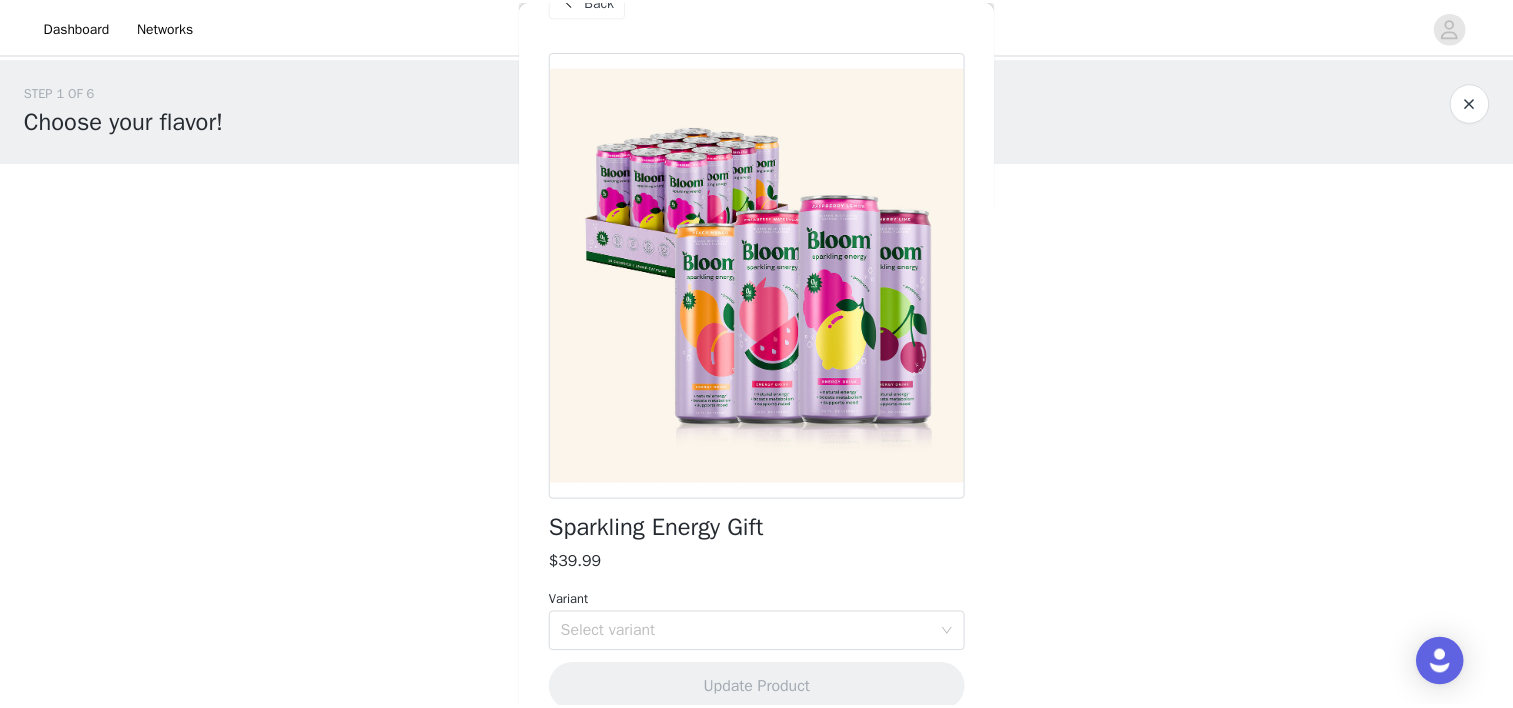 scroll, scrollTop: 78, scrollLeft: 0, axis: vertical 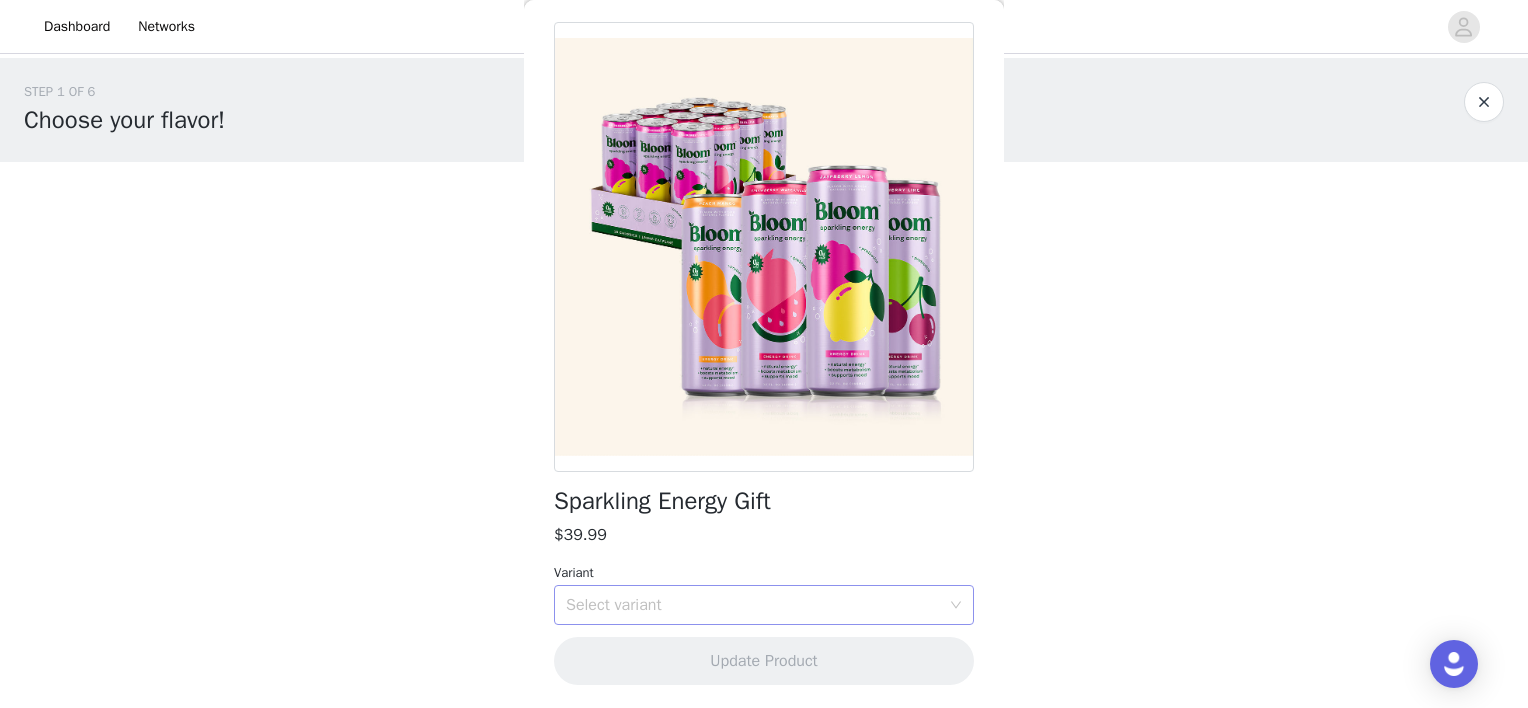 click on "Select variant" at bounding box center [753, 605] 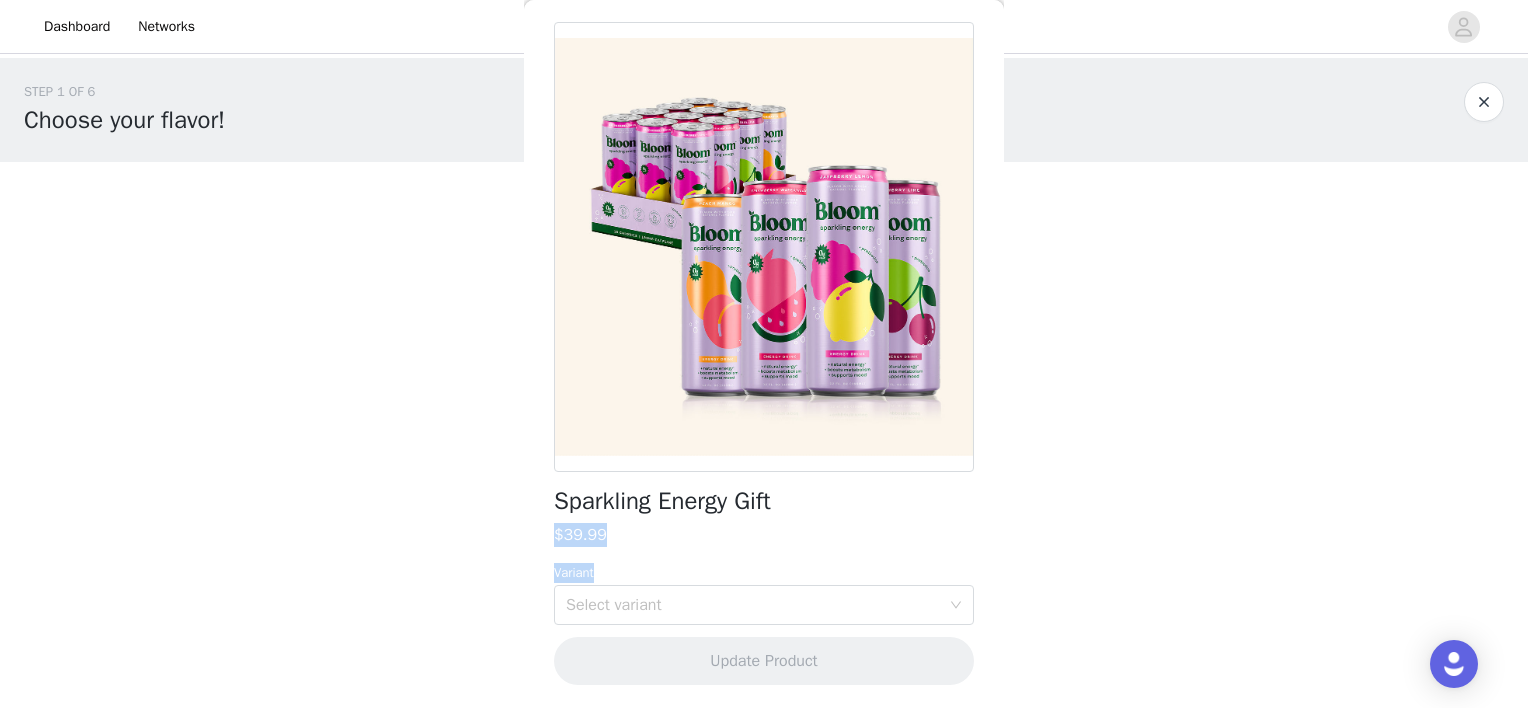 drag, startPoint x: 996, startPoint y: 512, endPoint x: 1000, endPoint y: 556, distance: 44.181442 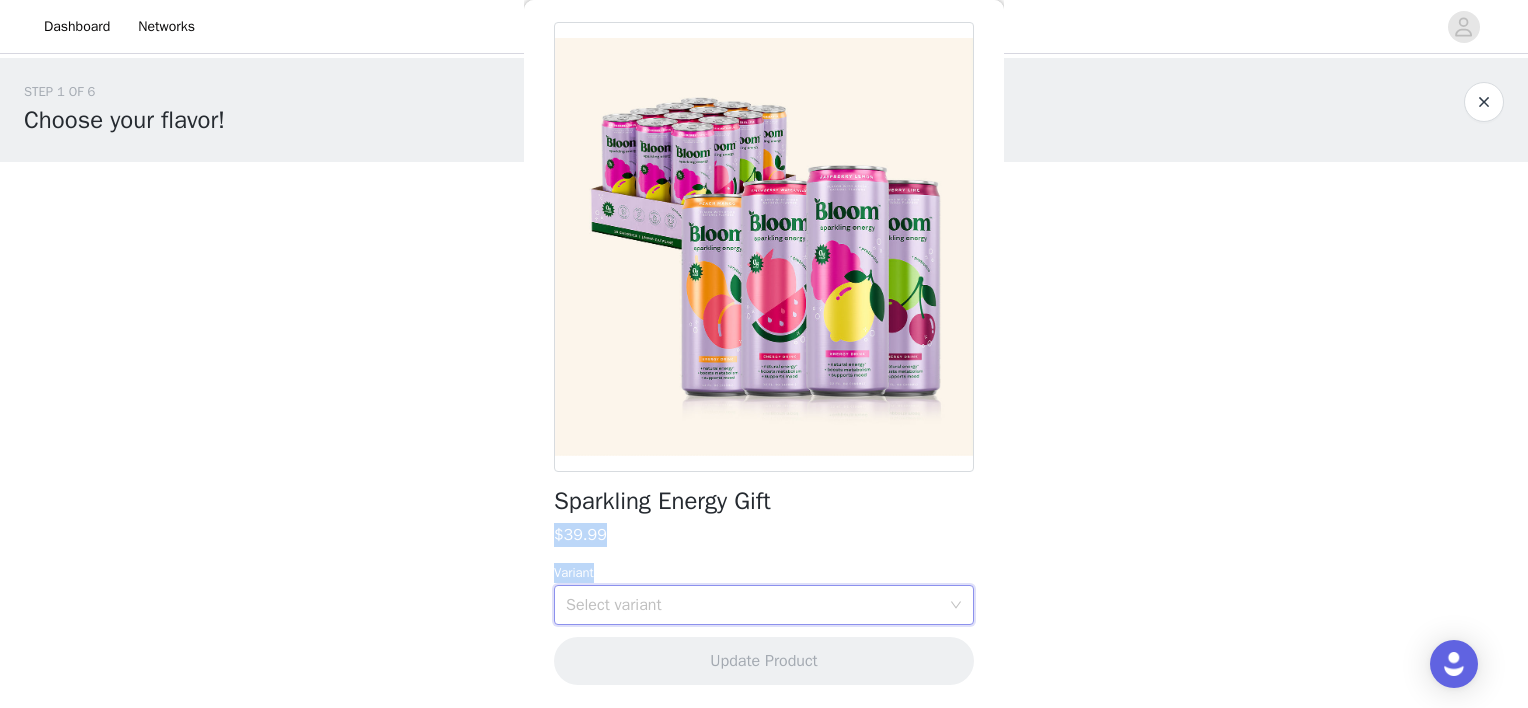 click on "Select variant" at bounding box center (764, 605) 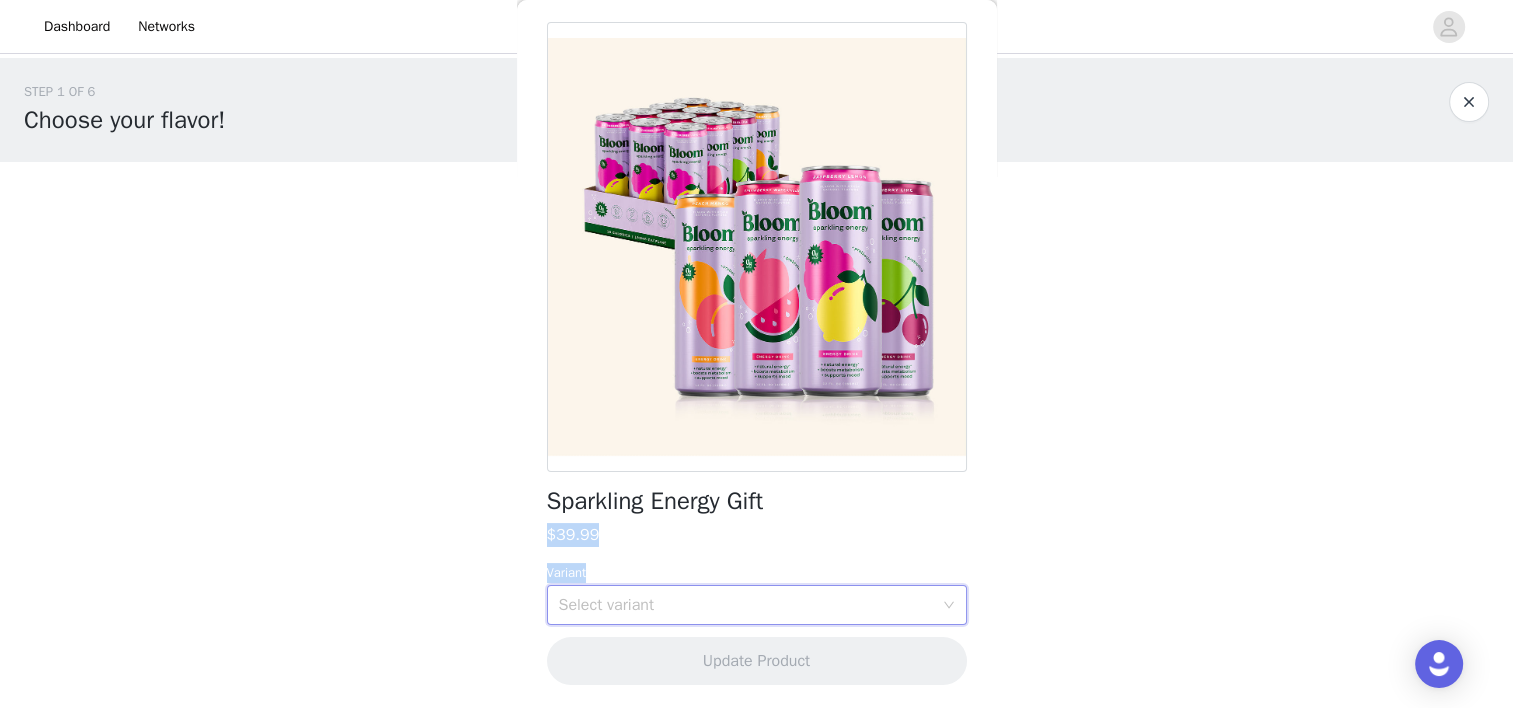 scroll, scrollTop: 0, scrollLeft: 0, axis: both 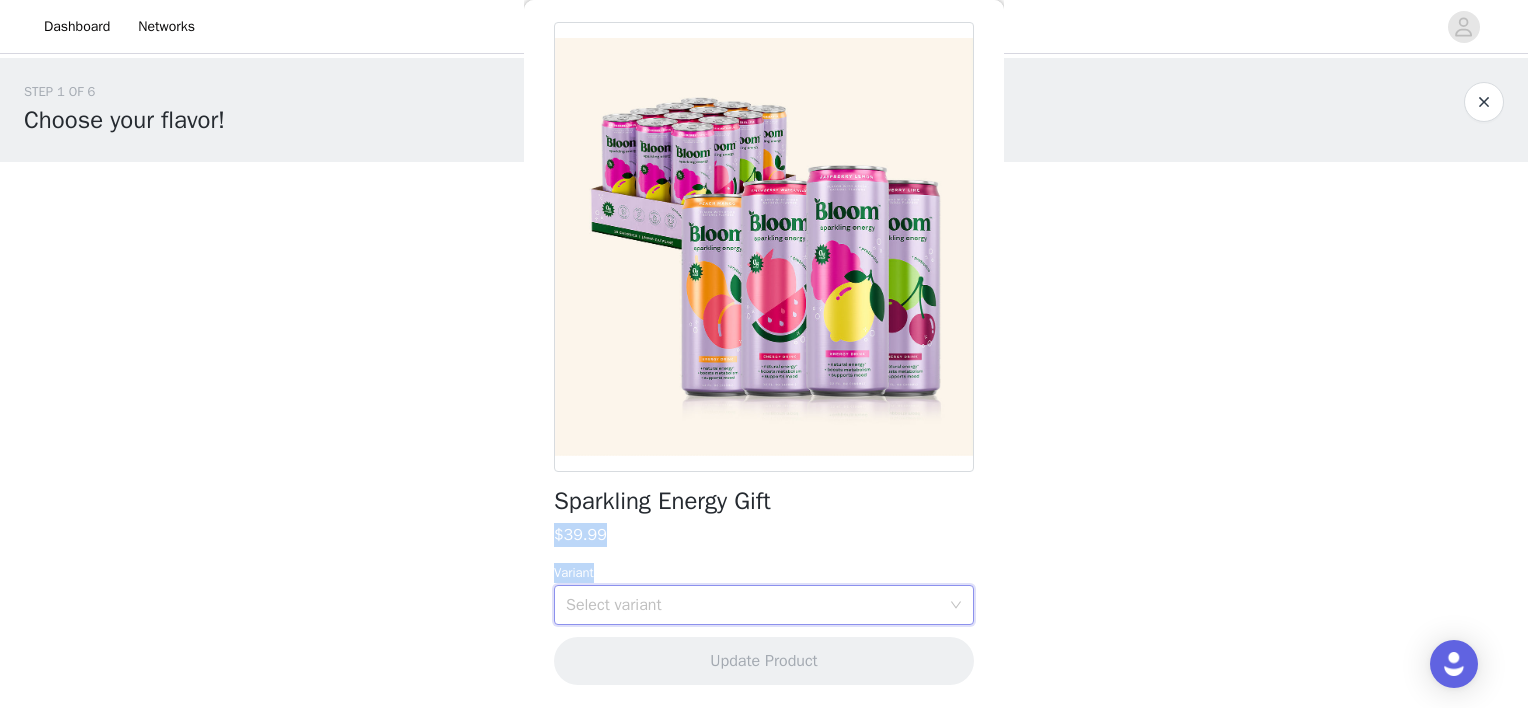 drag, startPoint x: 1518, startPoint y: 409, endPoint x: 1517, endPoint y: 502, distance: 93.00538 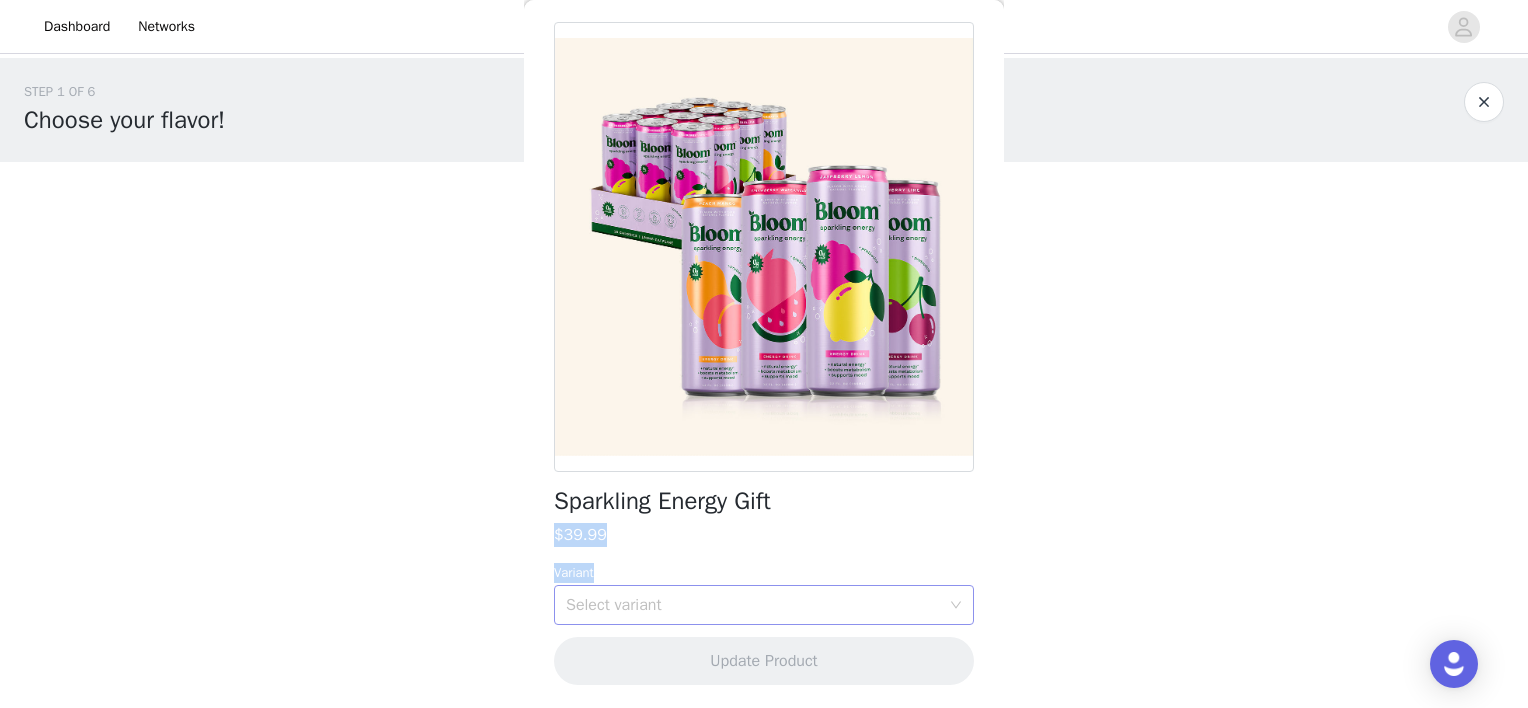 click on "Select variant" at bounding box center [753, 605] 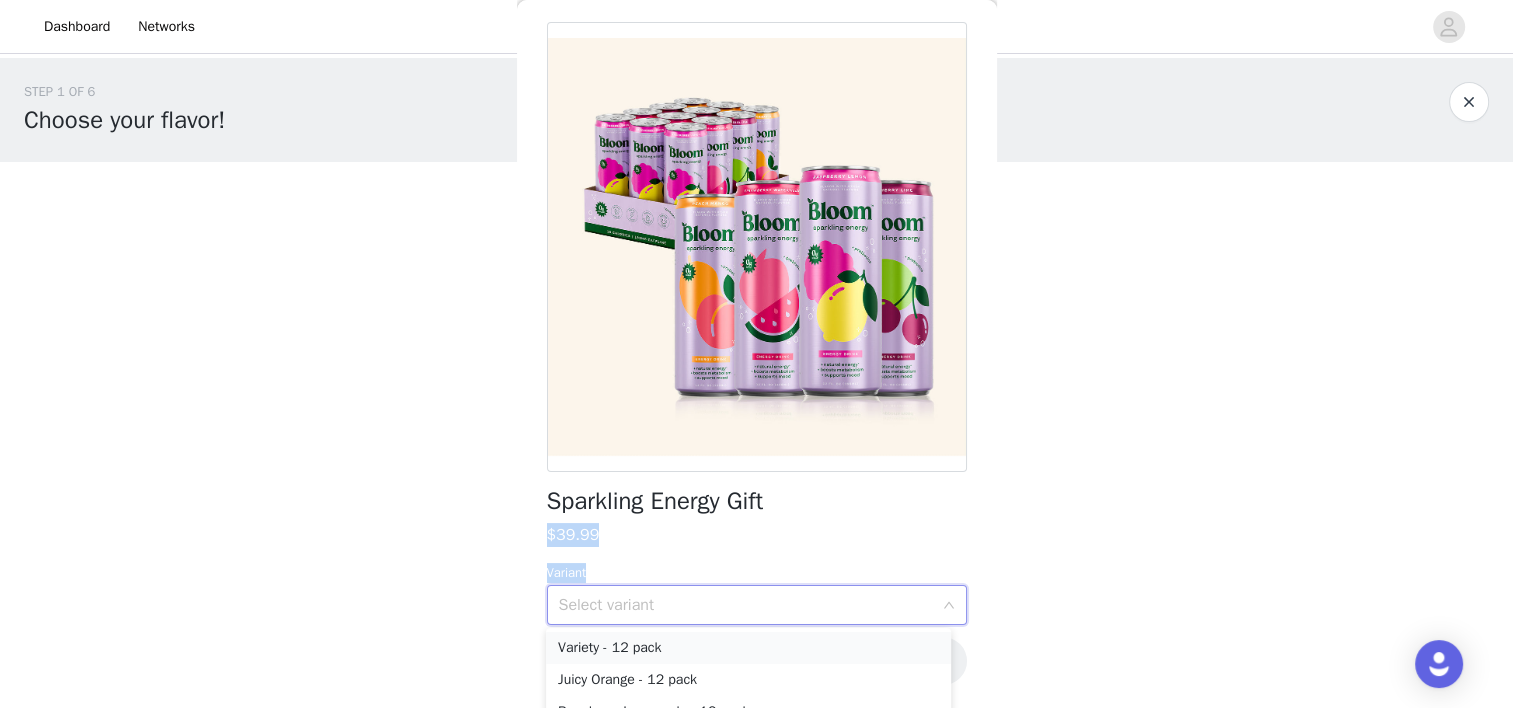 click on "Variety - 12 pack" at bounding box center [748, 648] 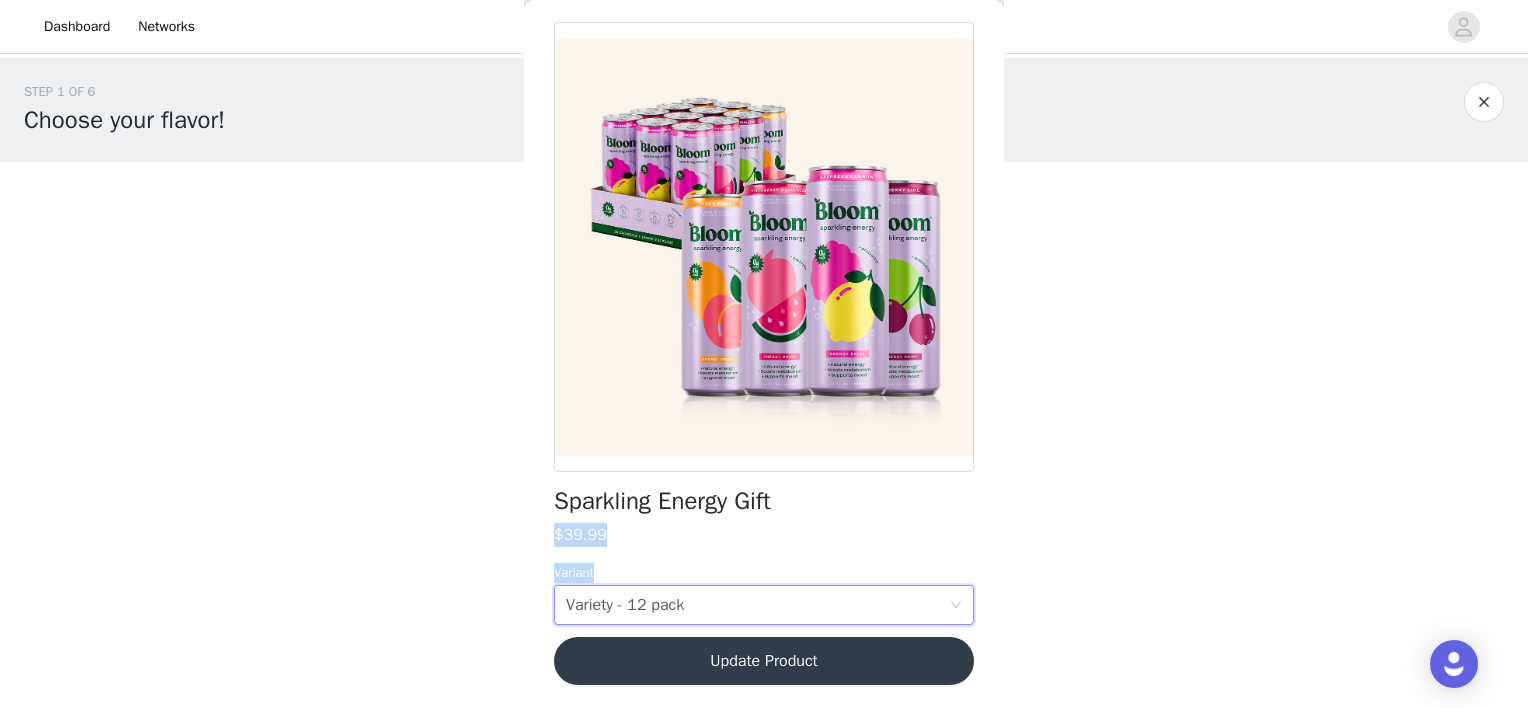 click on "Update Product" at bounding box center [764, 661] 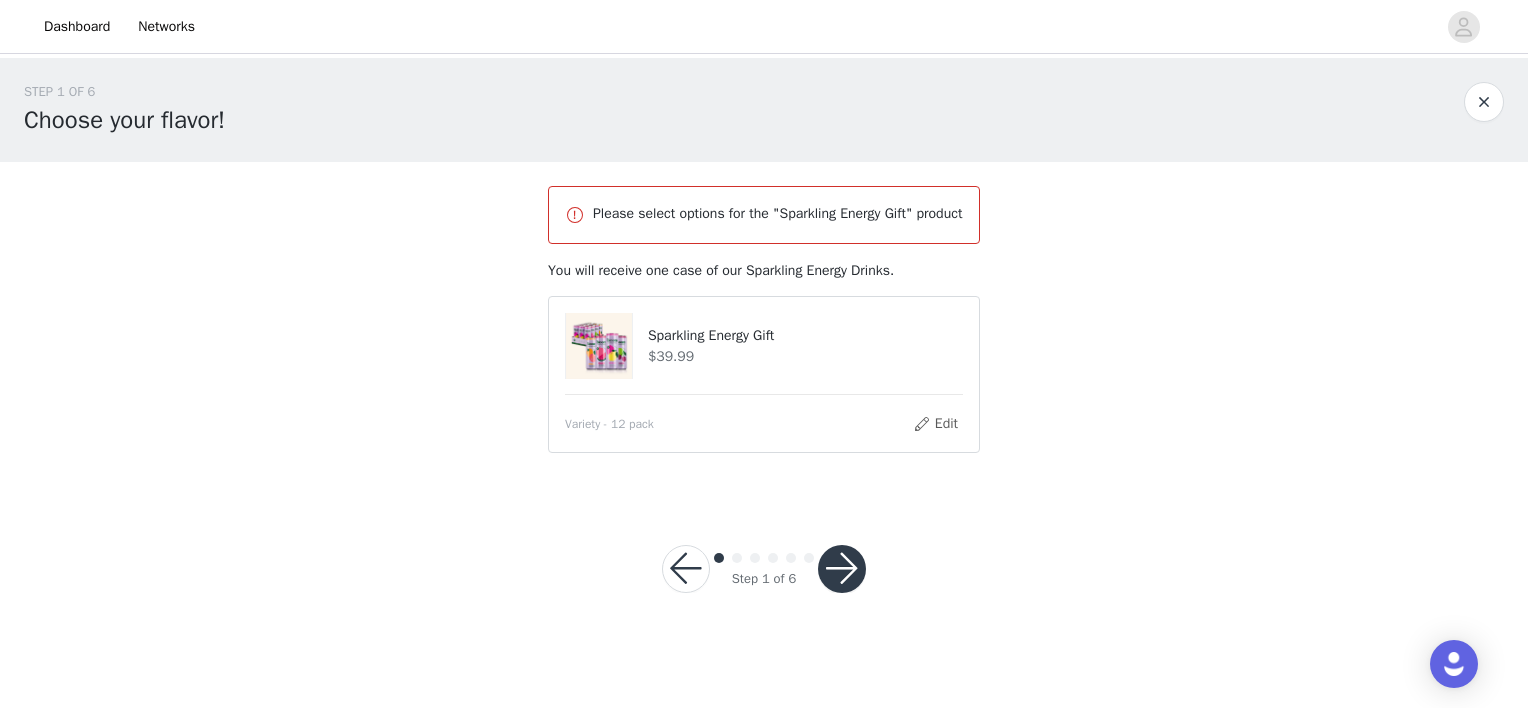 click at bounding box center [842, 569] 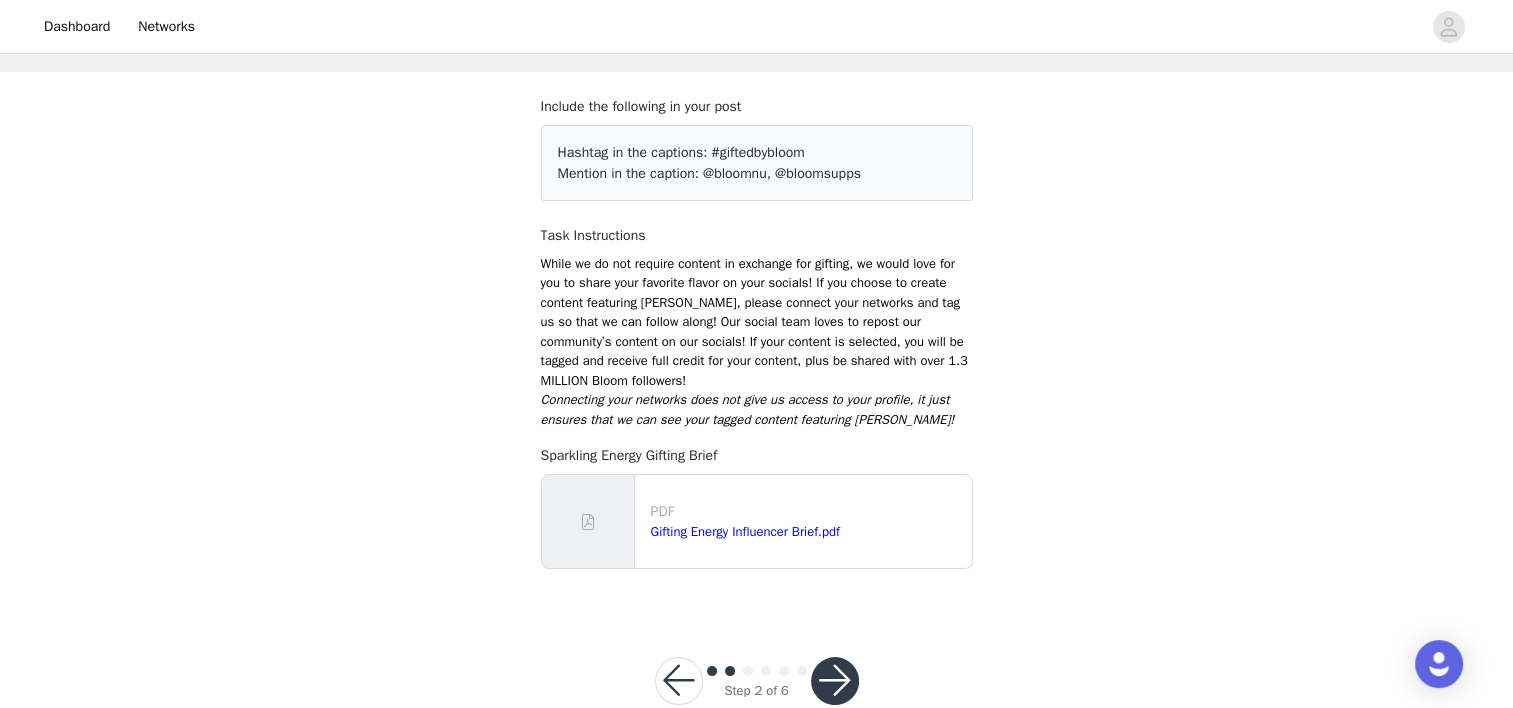 scroll, scrollTop: 93, scrollLeft: 0, axis: vertical 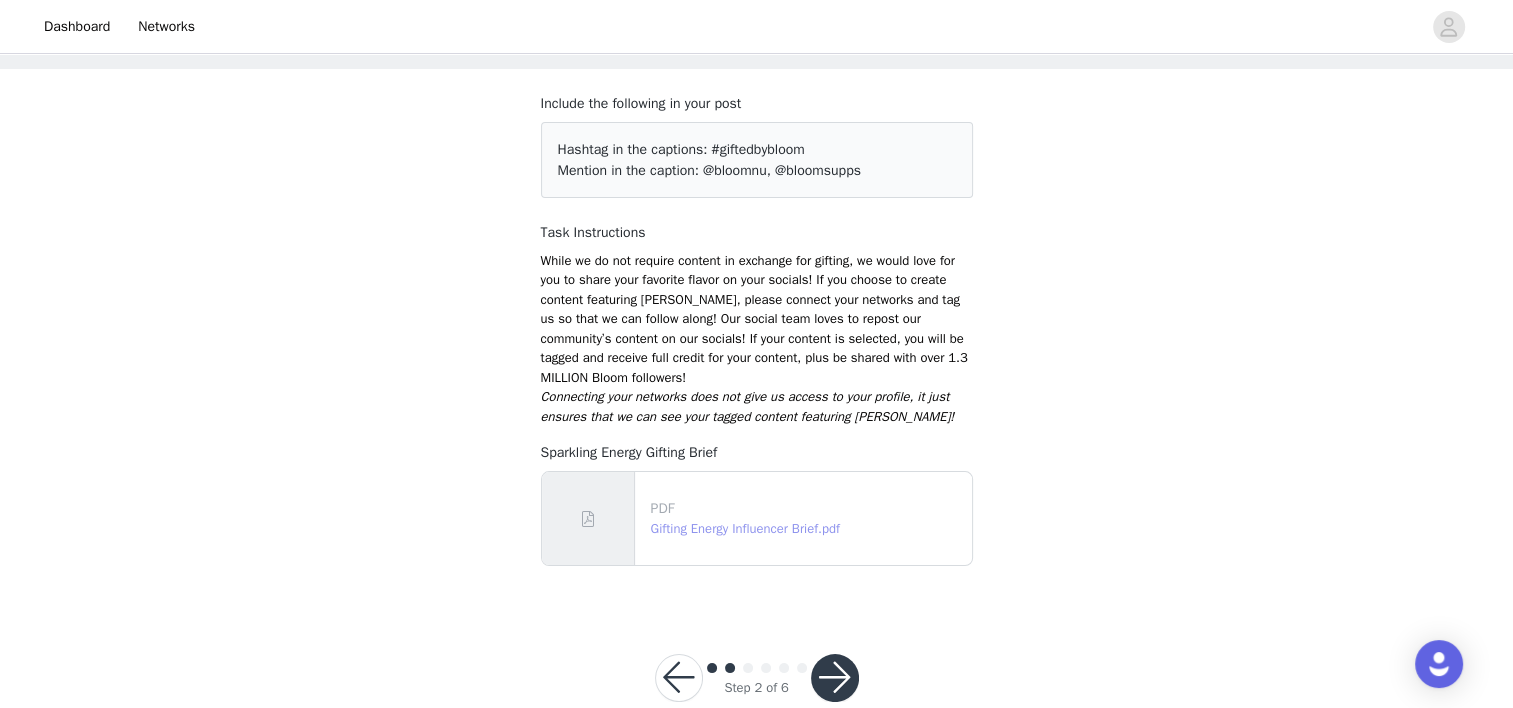 click on "Gifting Energy Influencer Brief.pdf" at bounding box center (745, 528) 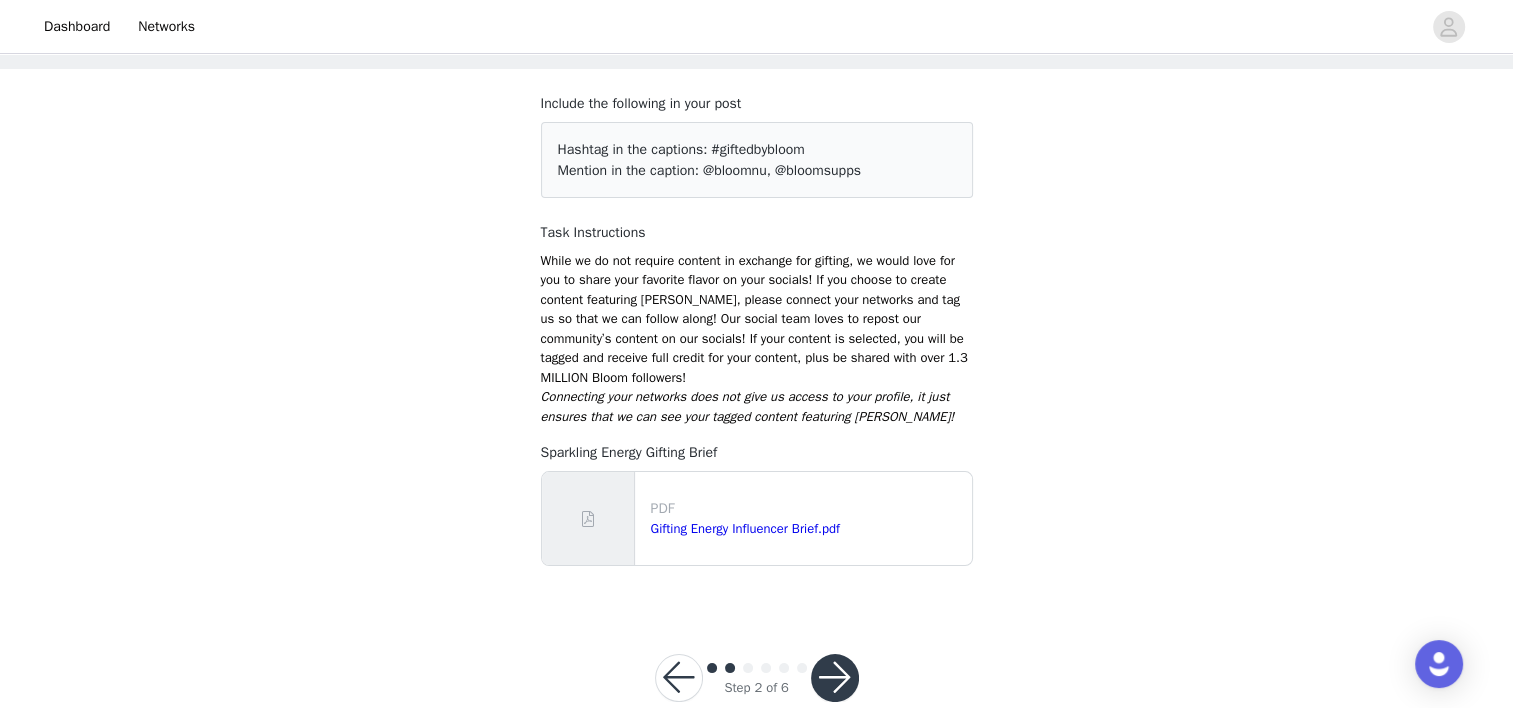 click at bounding box center [835, 678] 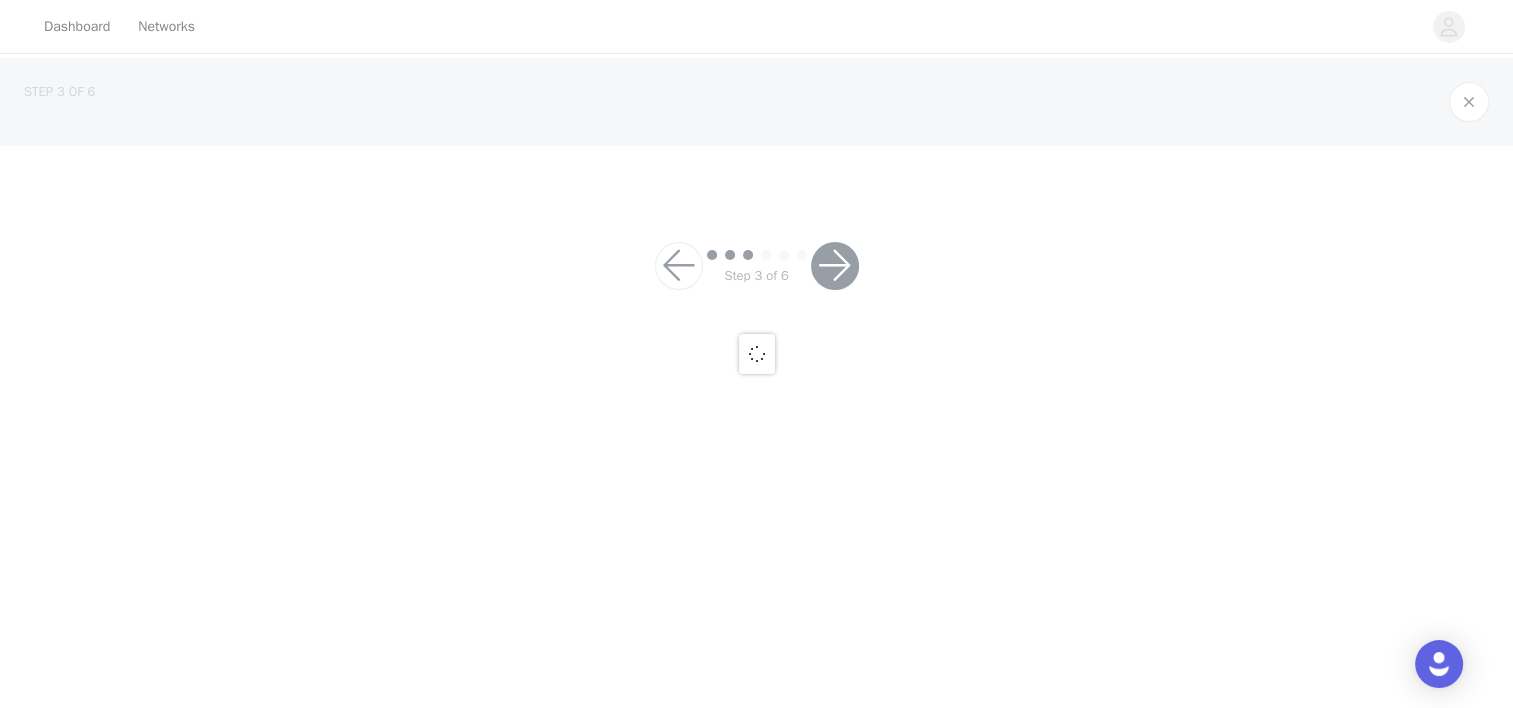 scroll, scrollTop: 0, scrollLeft: 0, axis: both 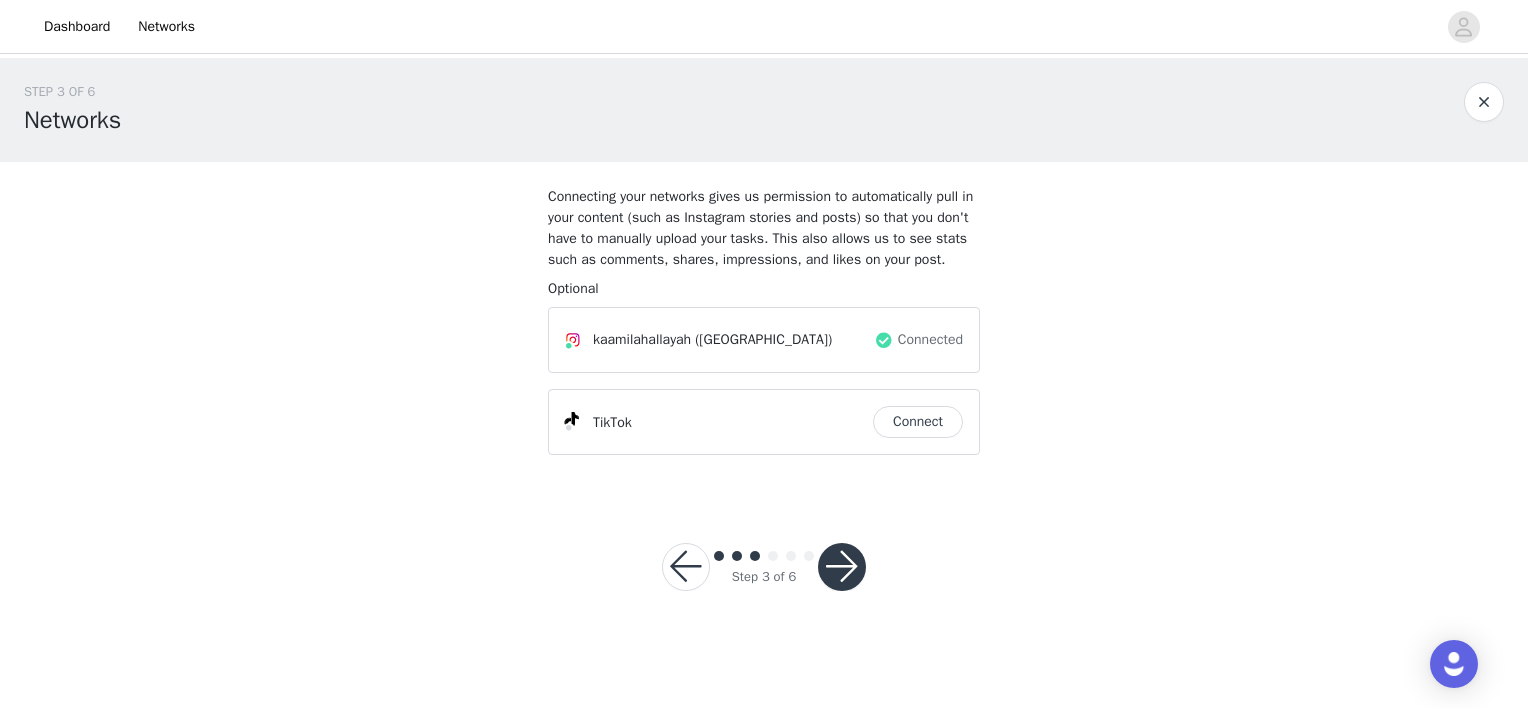 click at bounding box center [842, 567] 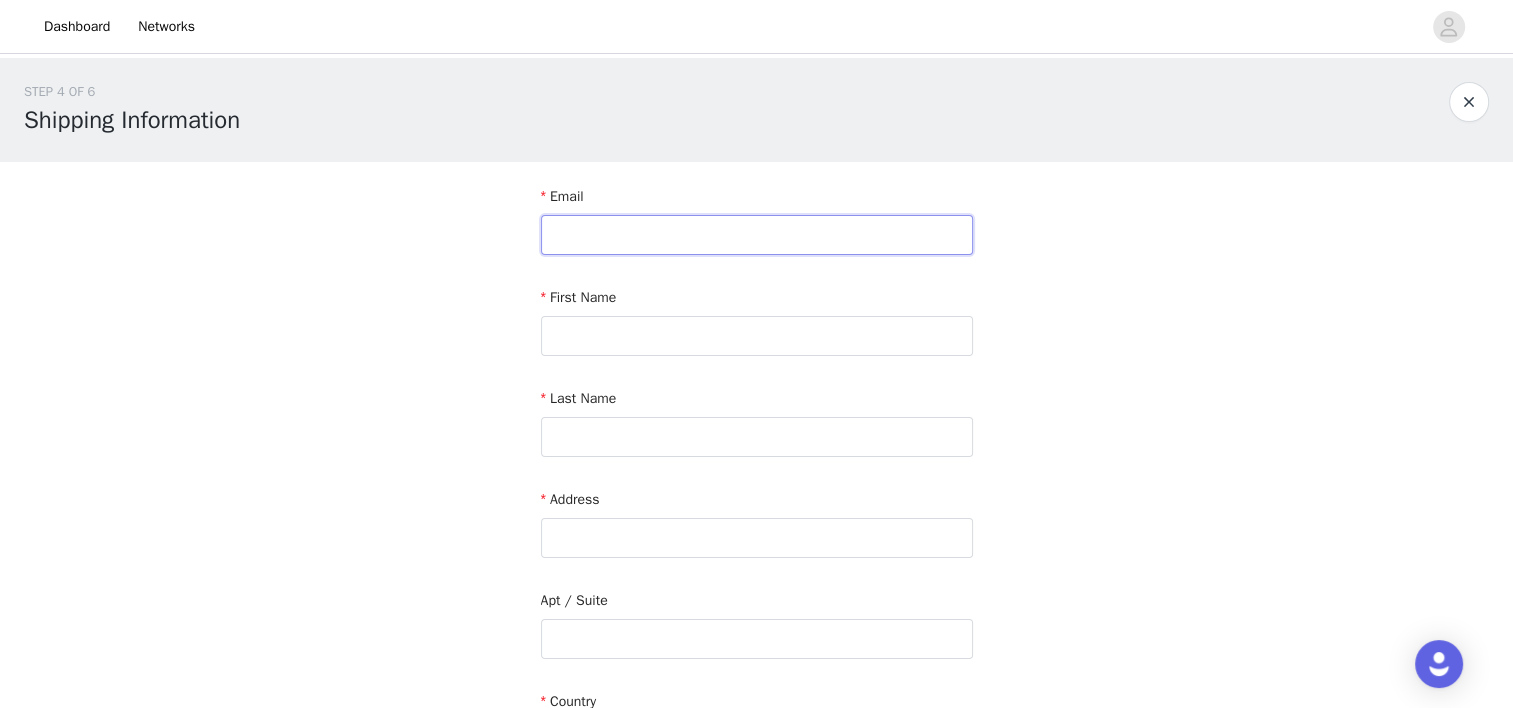 click at bounding box center [757, 235] 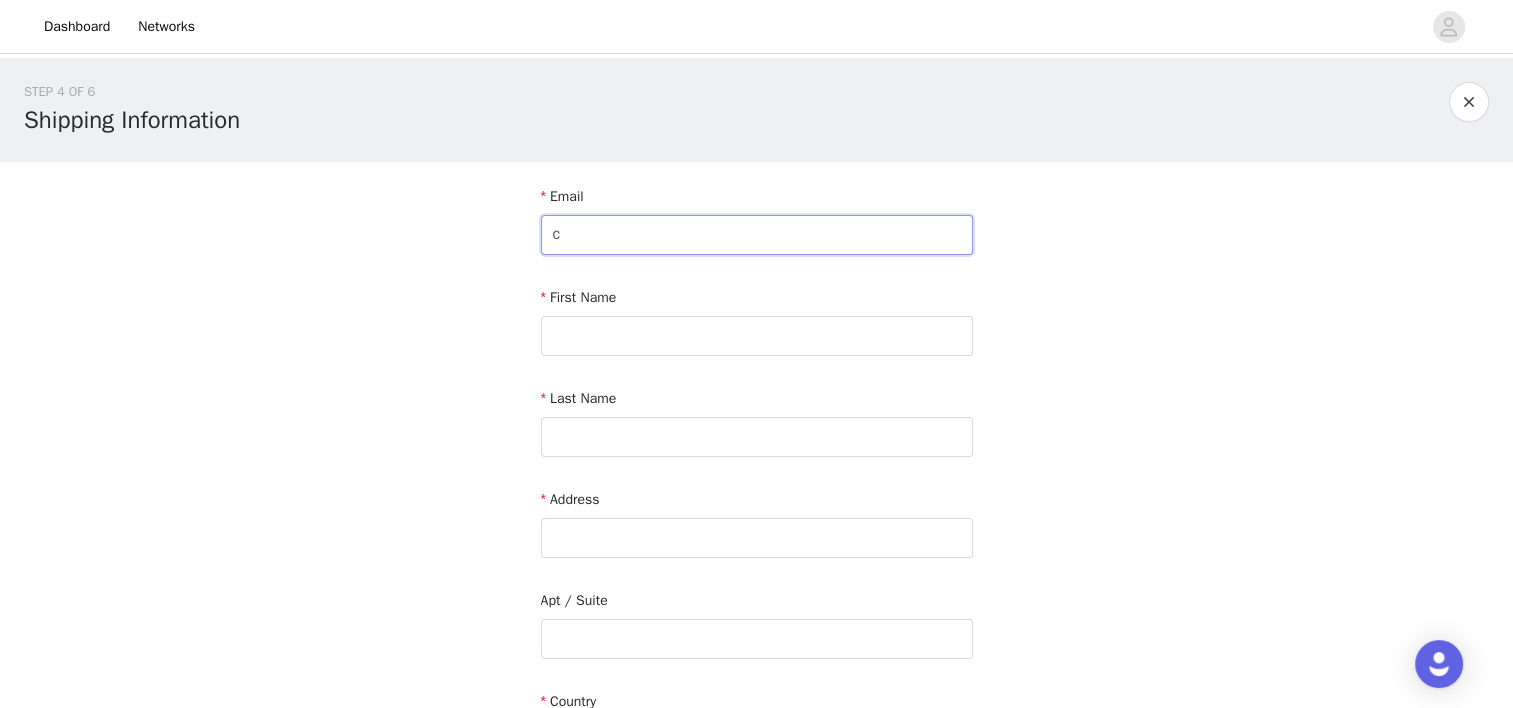 type on "[EMAIL_ADDRESS][DOMAIN_NAME]" 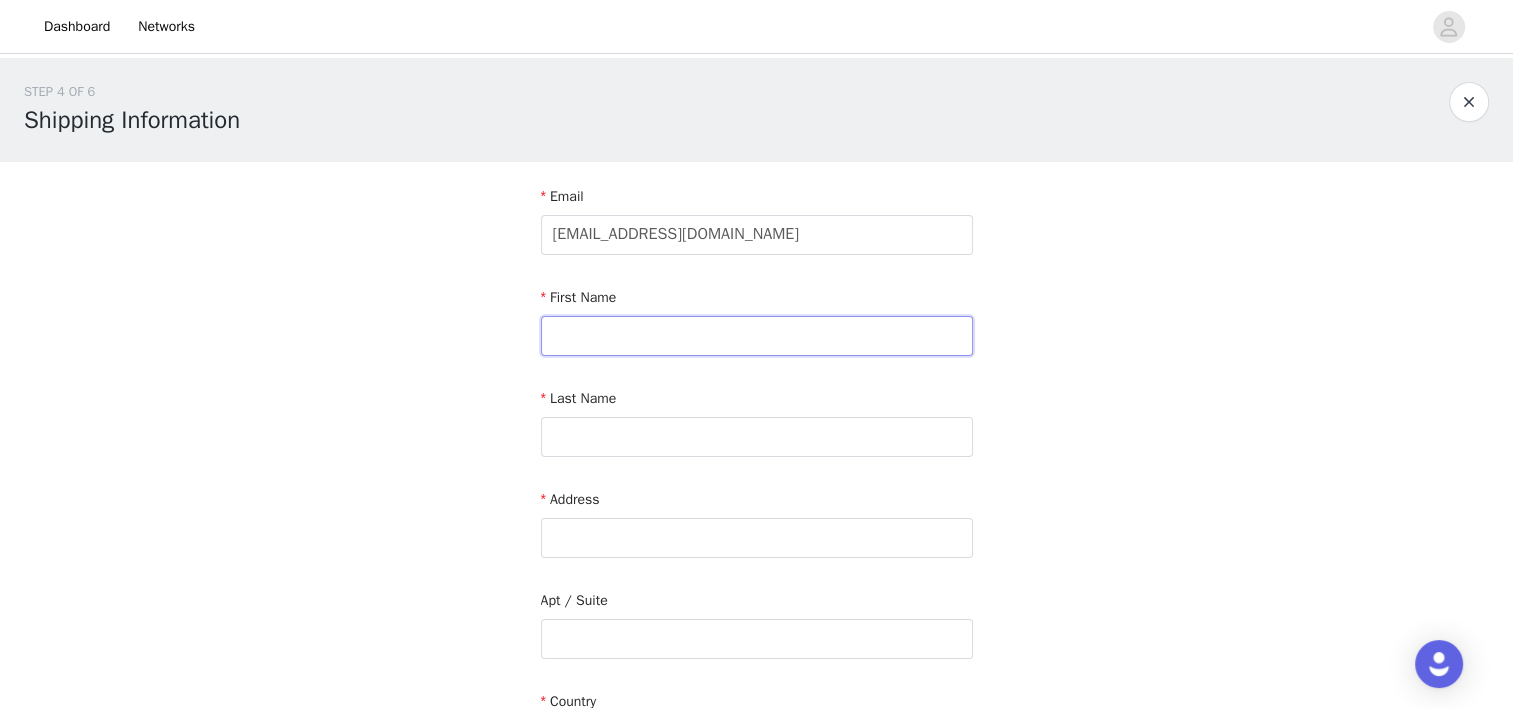 click at bounding box center [757, 336] 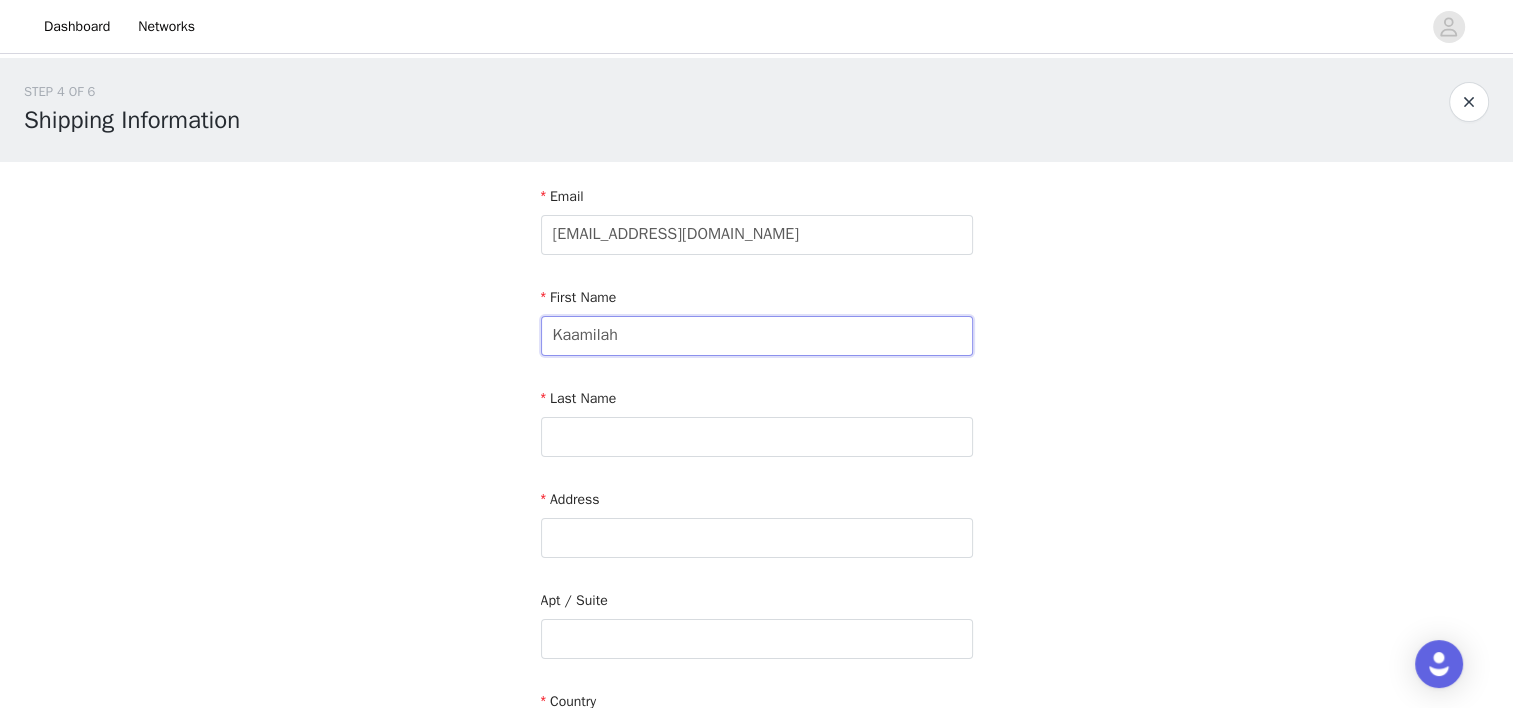 type on "Kaamilah" 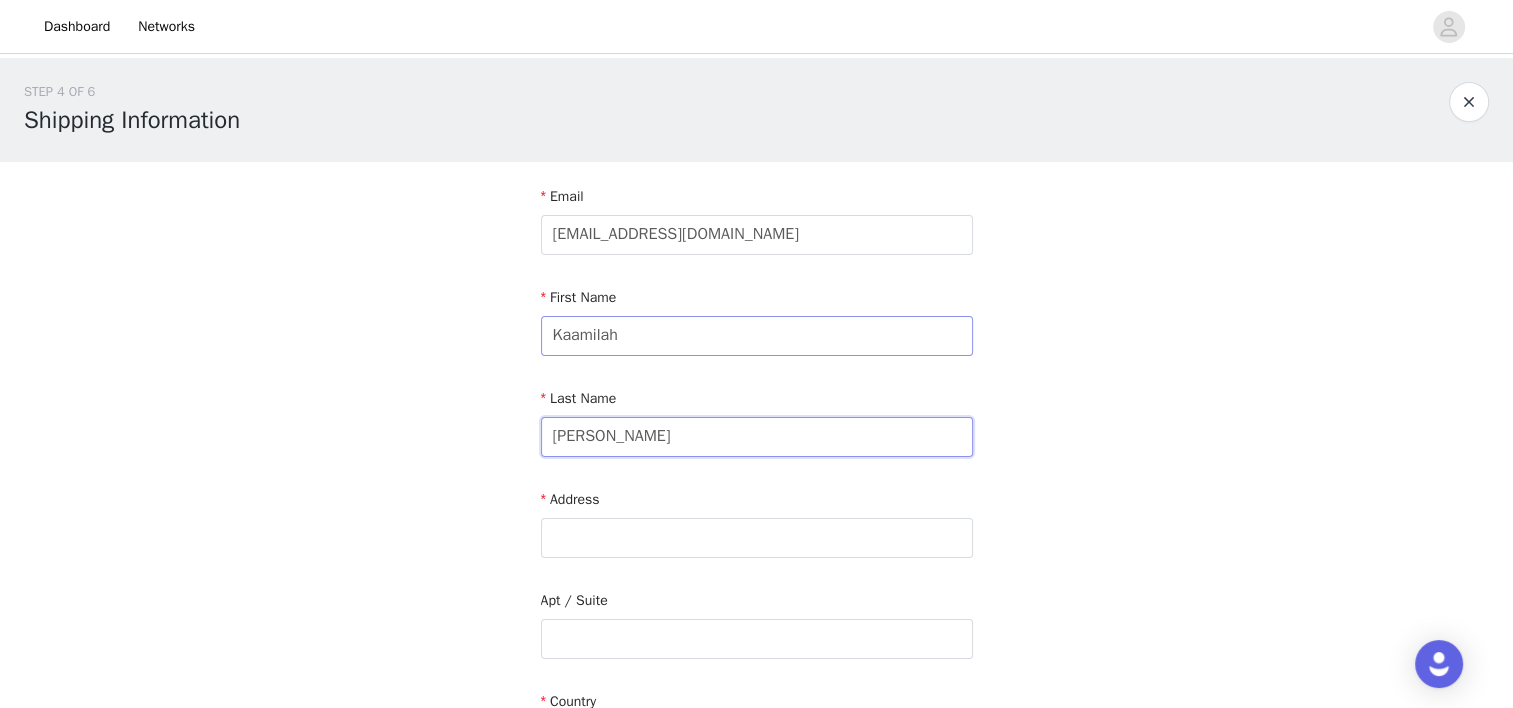 type on "[PERSON_NAME]" 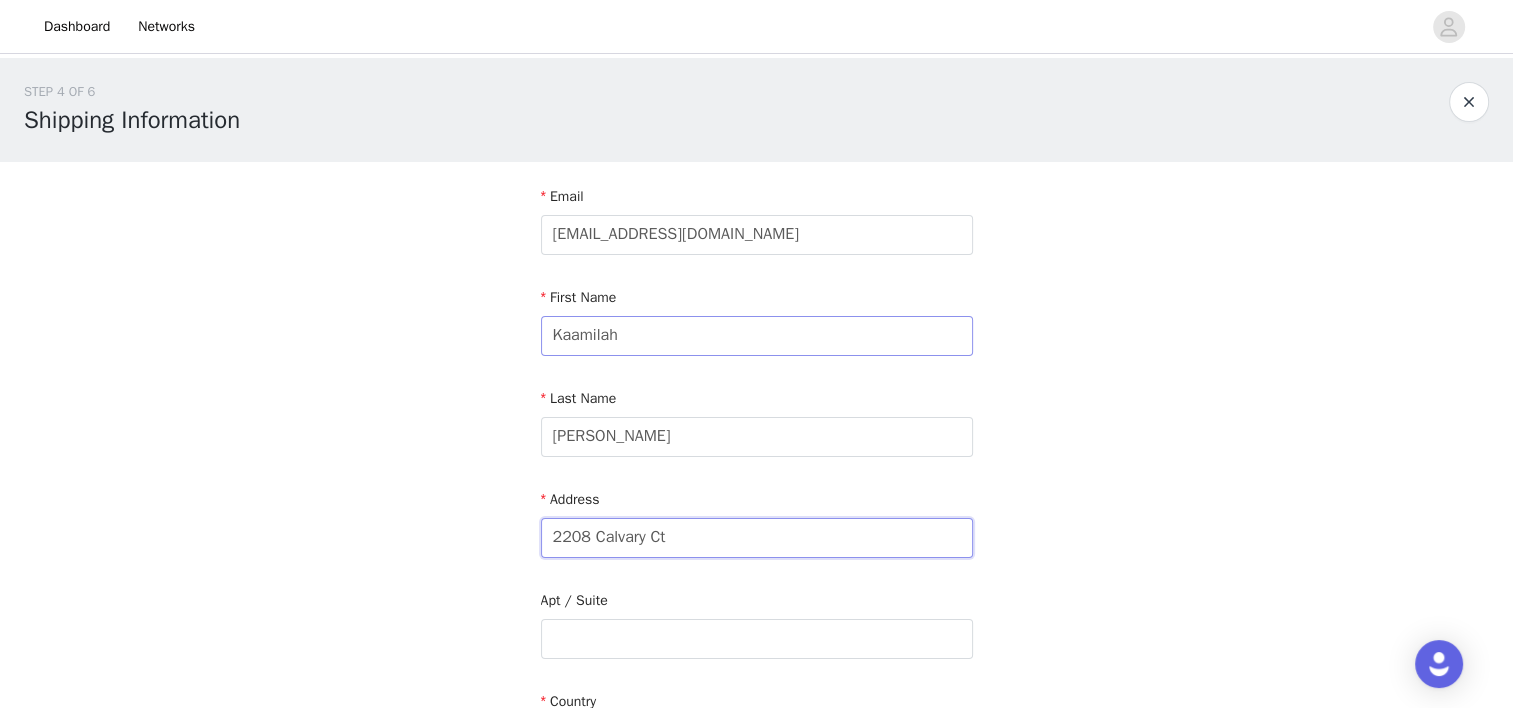 type on "2208 Calvary Ct" 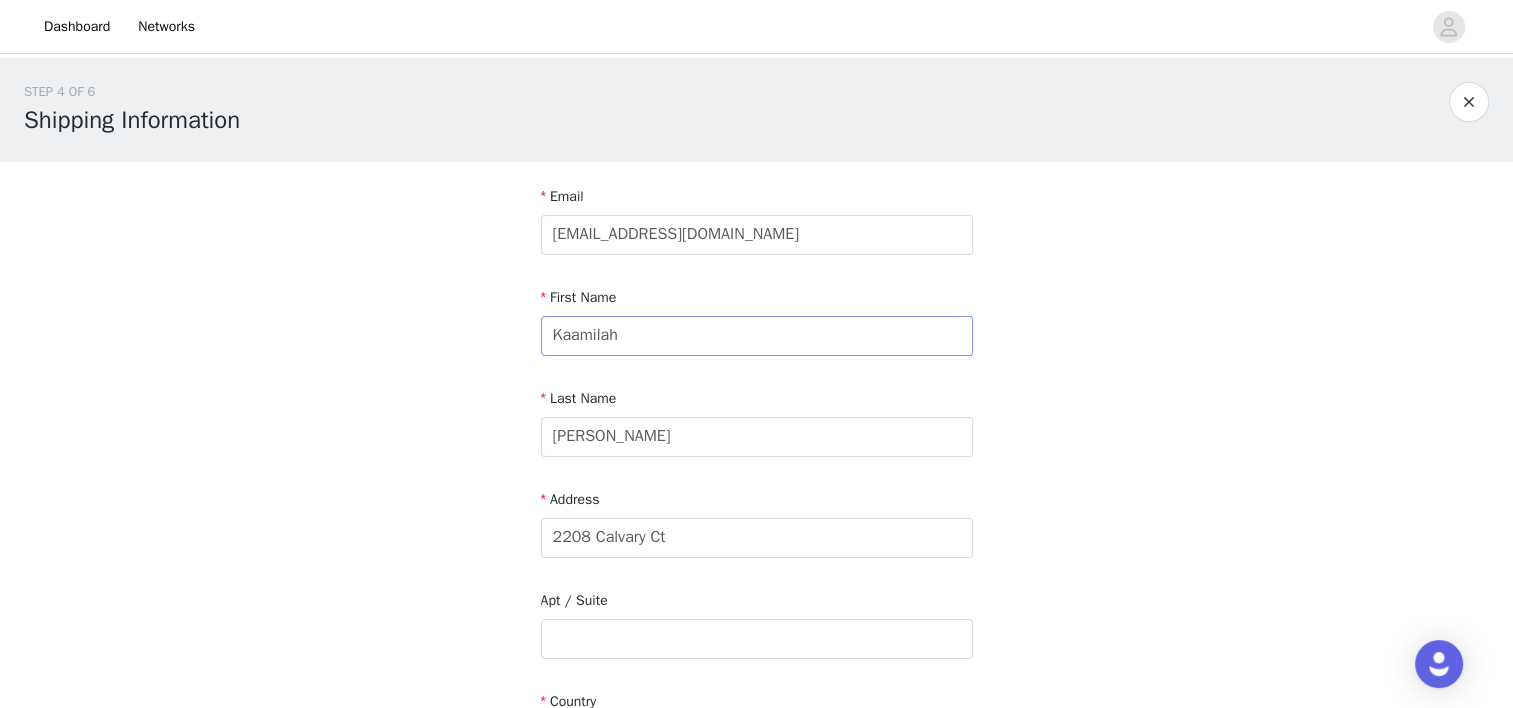 scroll, scrollTop: 385, scrollLeft: 0, axis: vertical 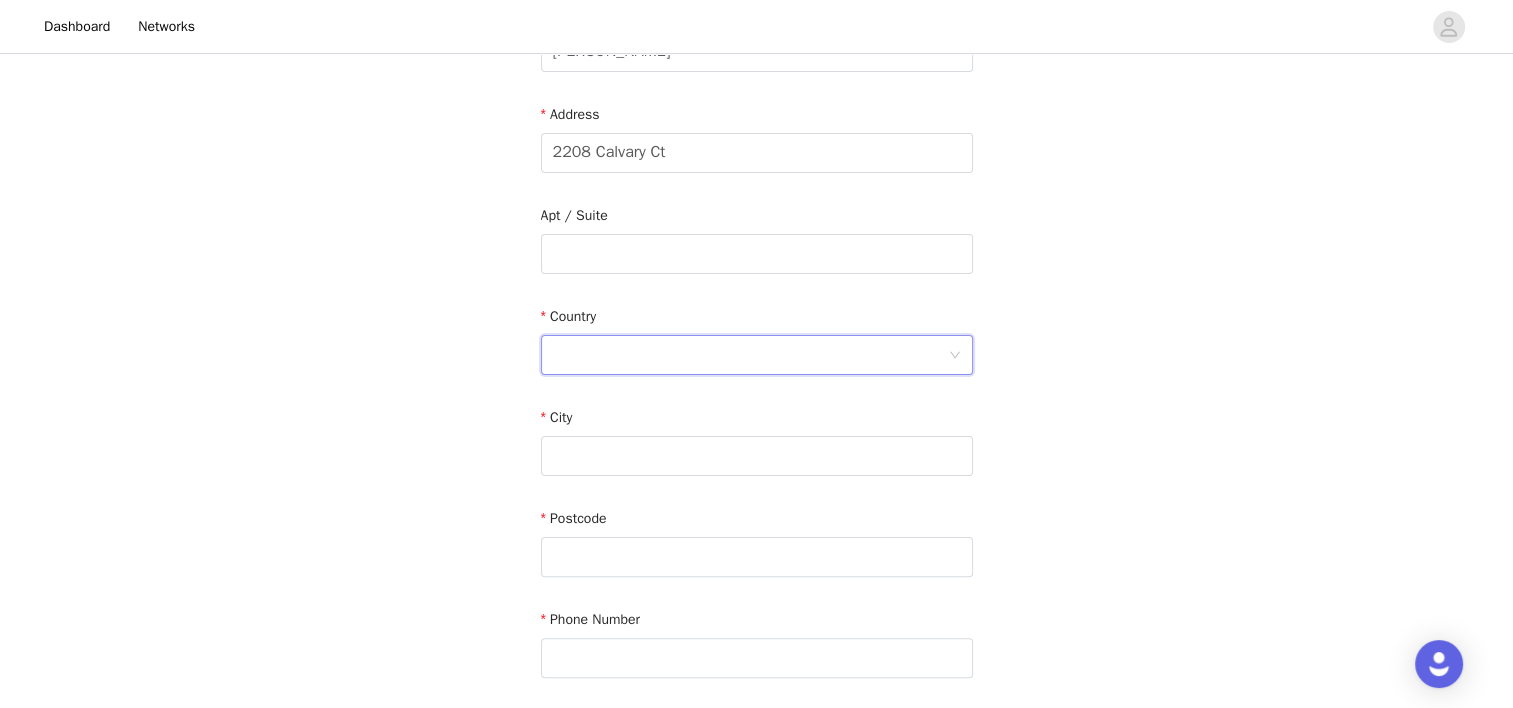 click at bounding box center (750, 355) 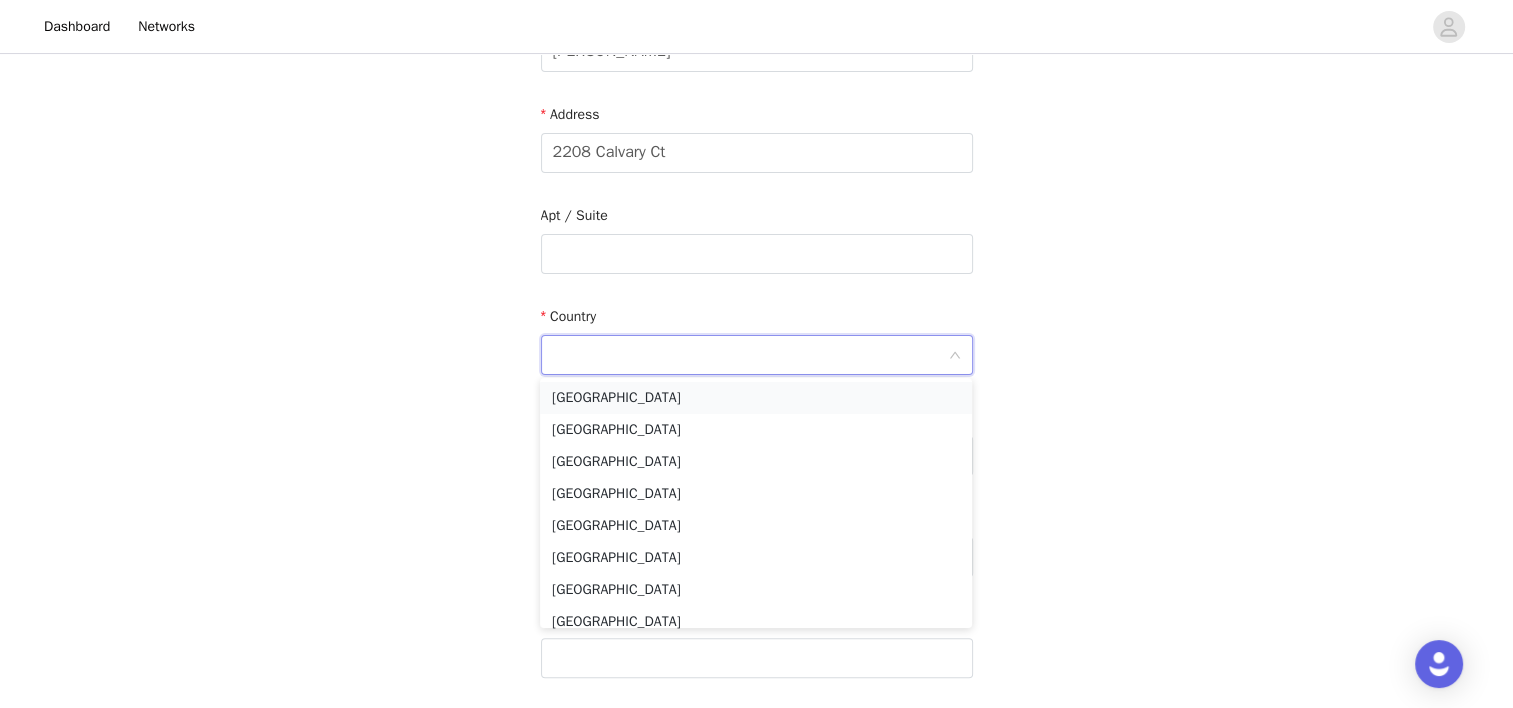 click on "[GEOGRAPHIC_DATA]" at bounding box center [756, 398] 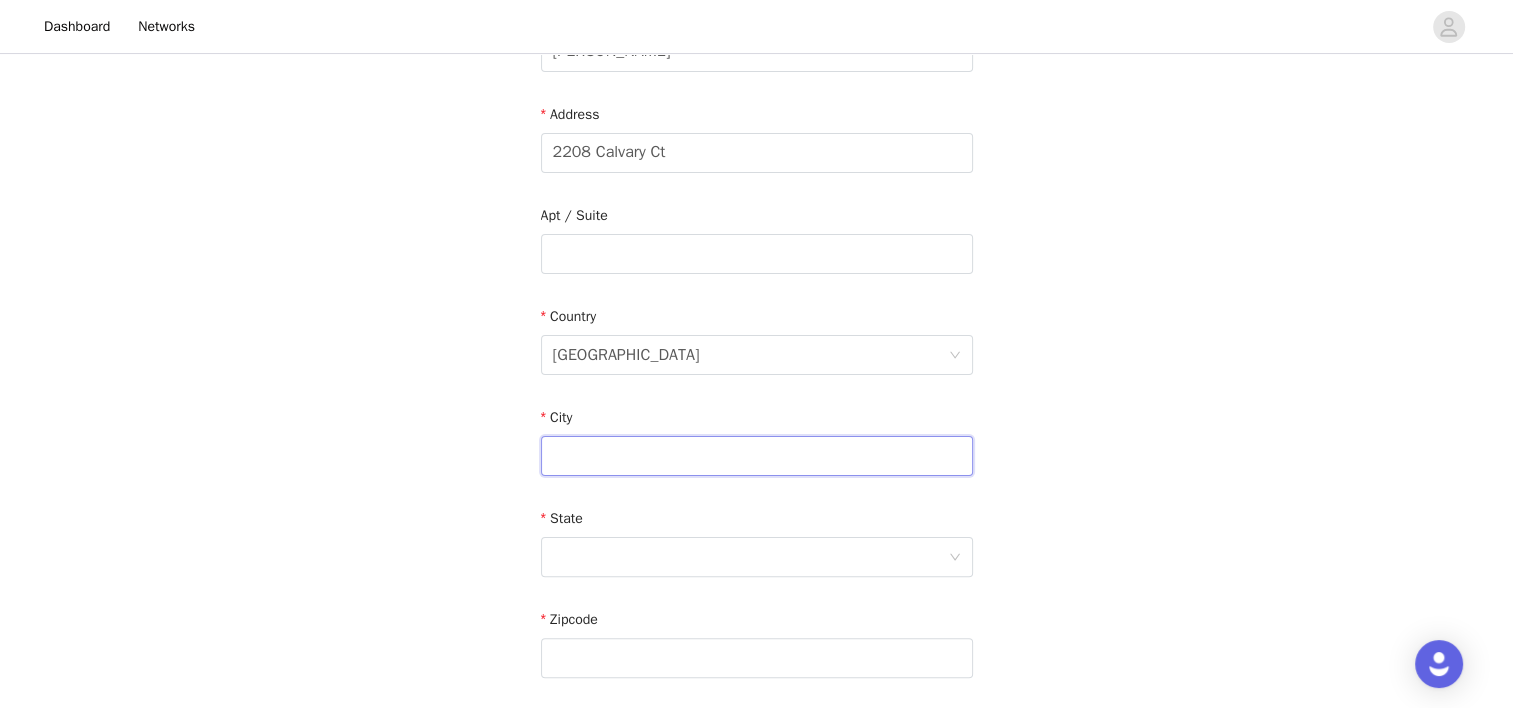 click at bounding box center [757, 456] 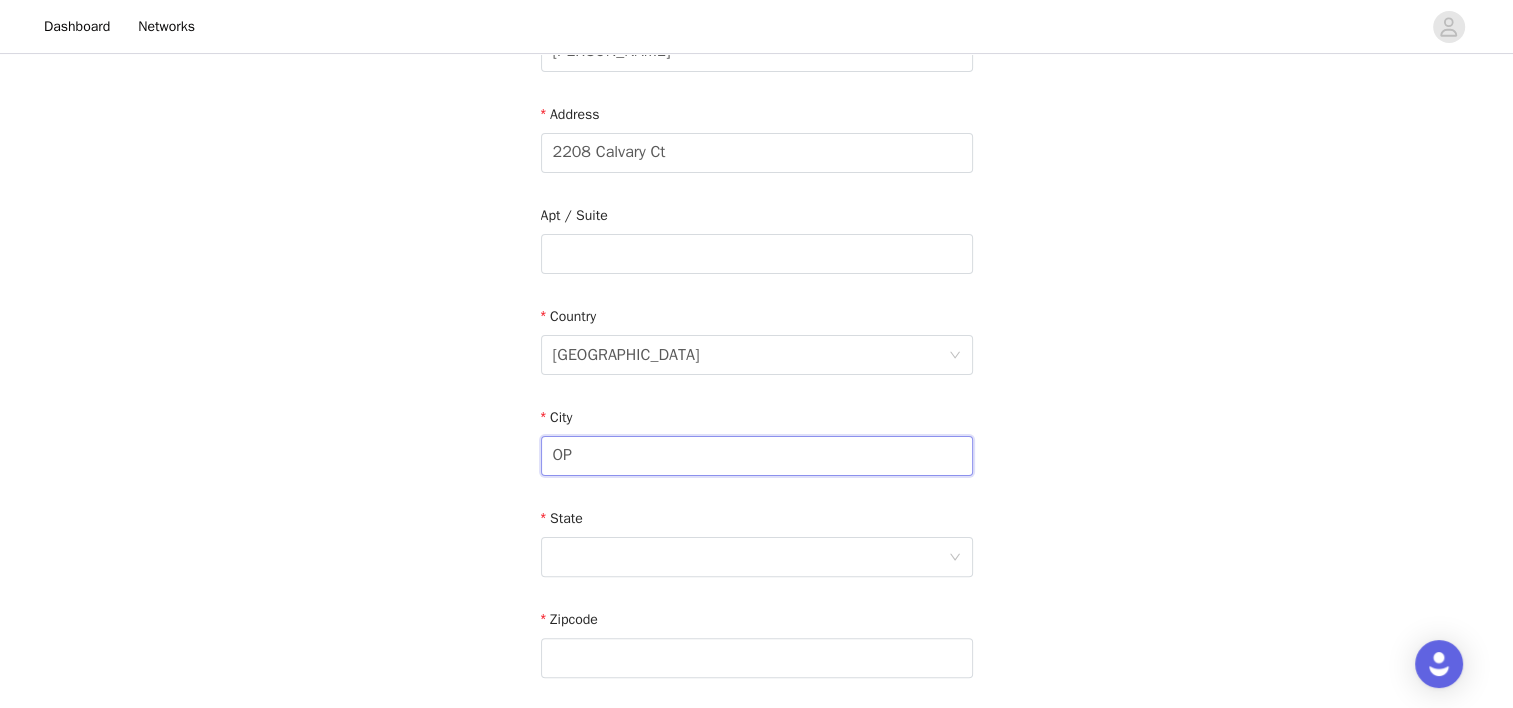 type on "O" 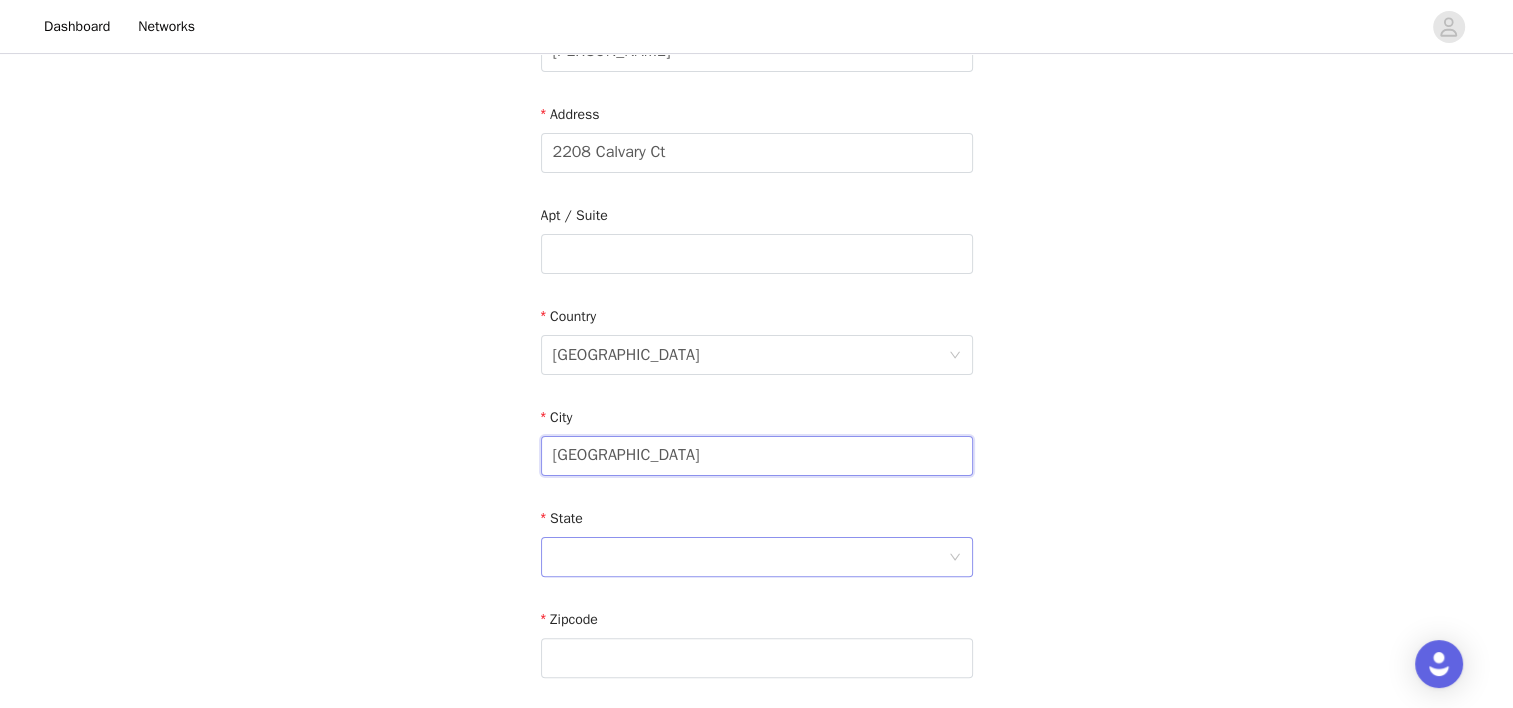 type on "[GEOGRAPHIC_DATA]" 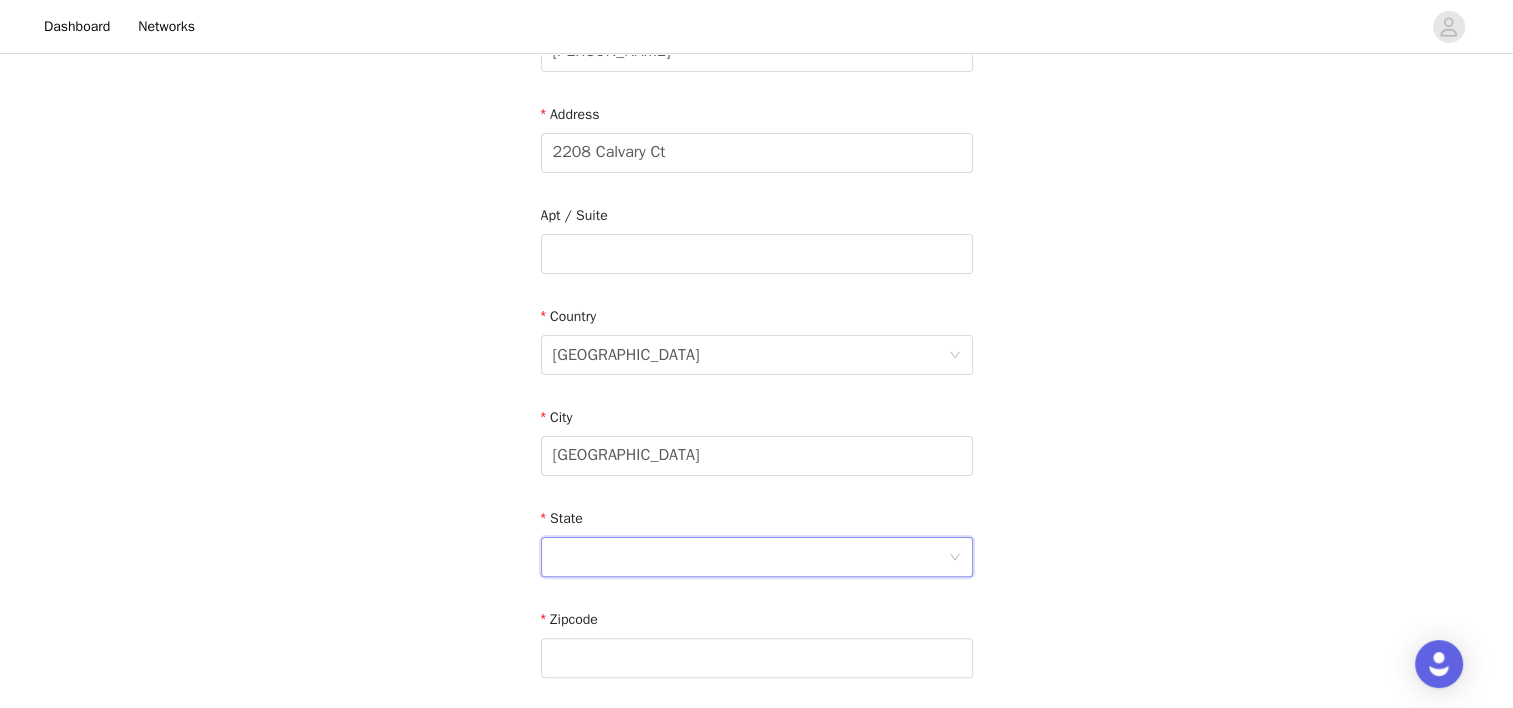 click at bounding box center [750, 557] 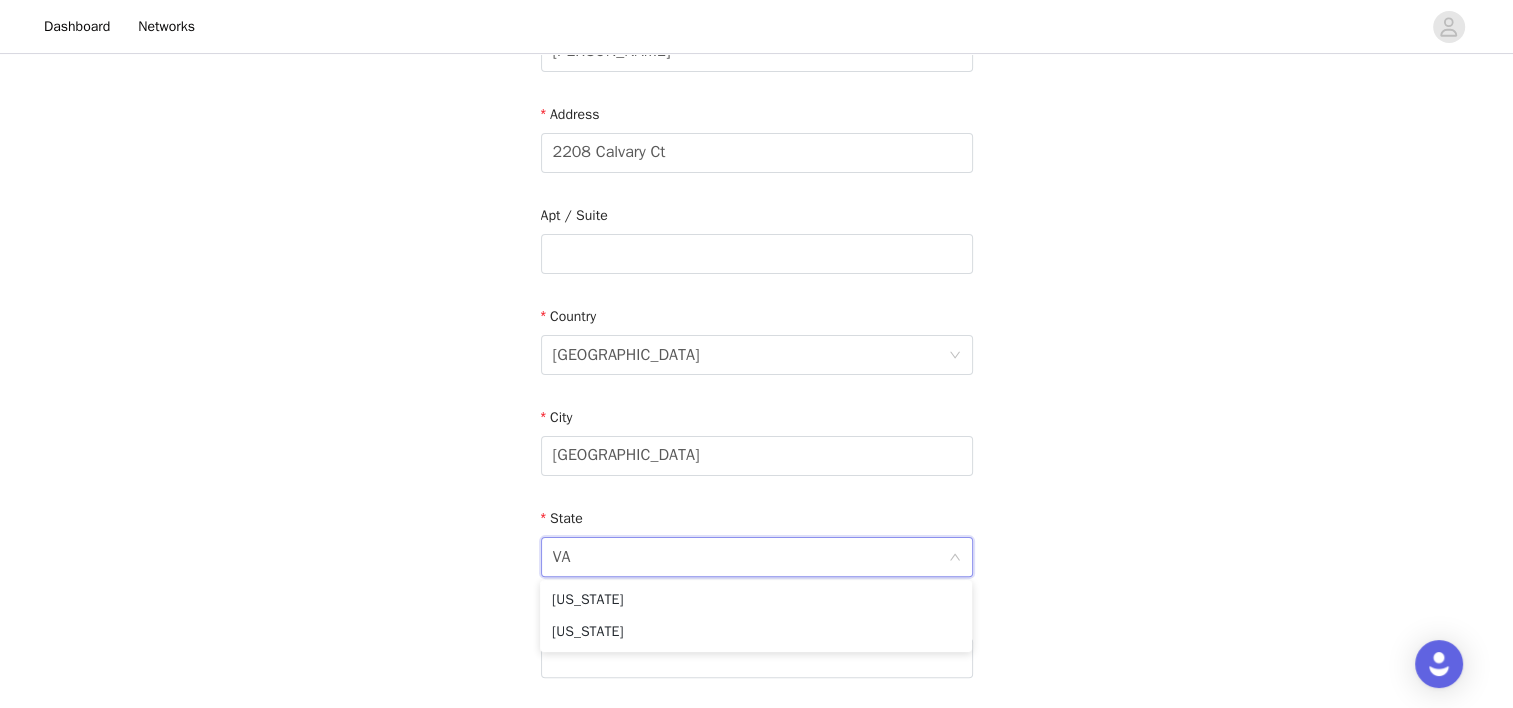 type on "V" 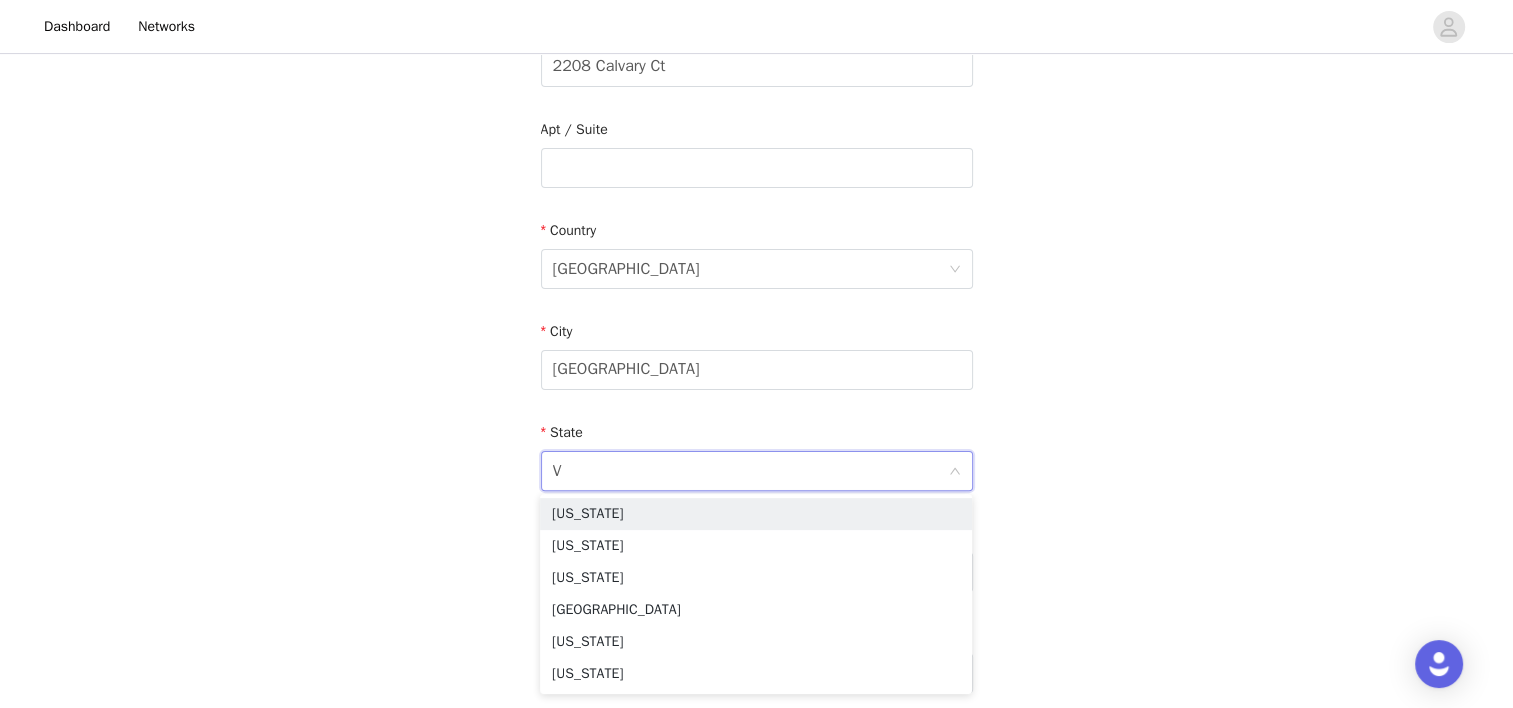 scroll, scrollTop: 500, scrollLeft: 0, axis: vertical 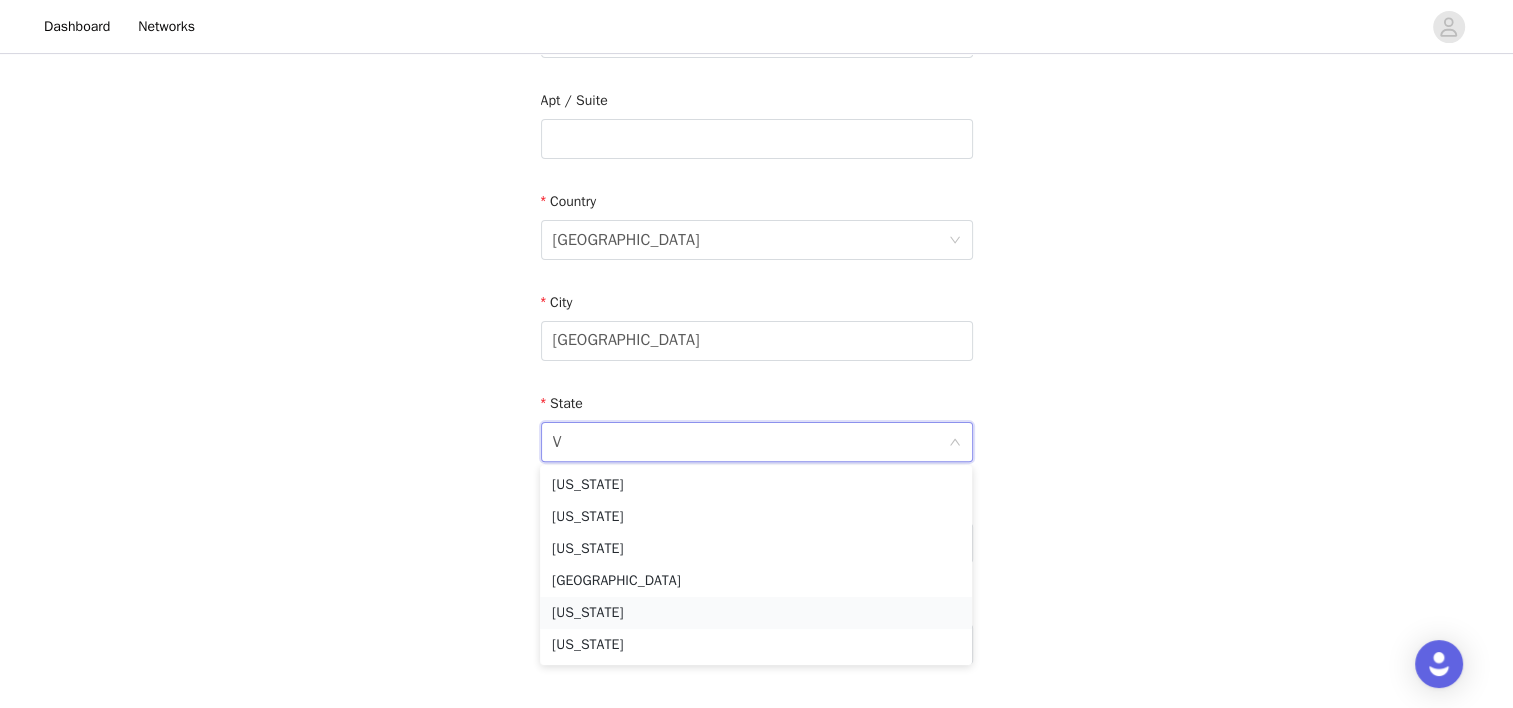 click on "[US_STATE]" at bounding box center (756, 613) 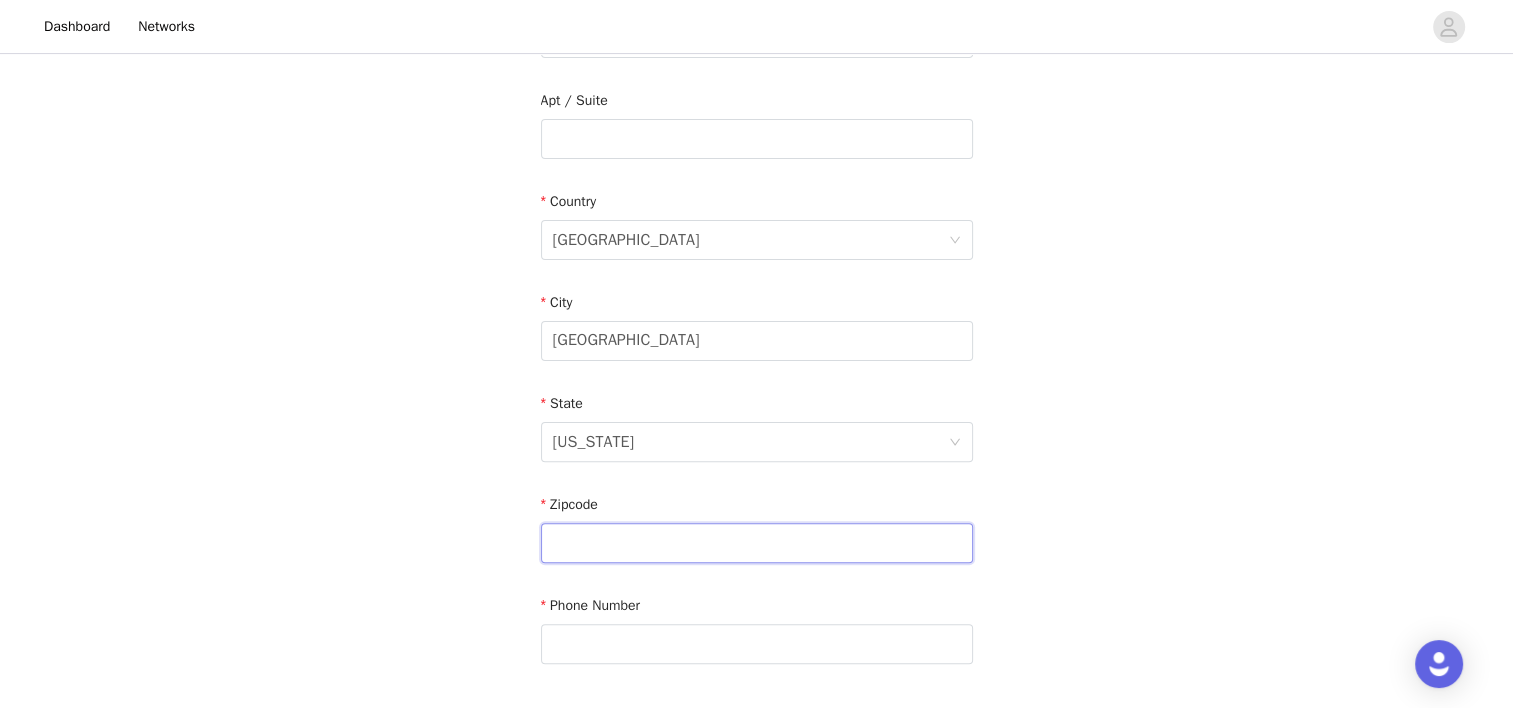 click at bounding box center [757, 543] 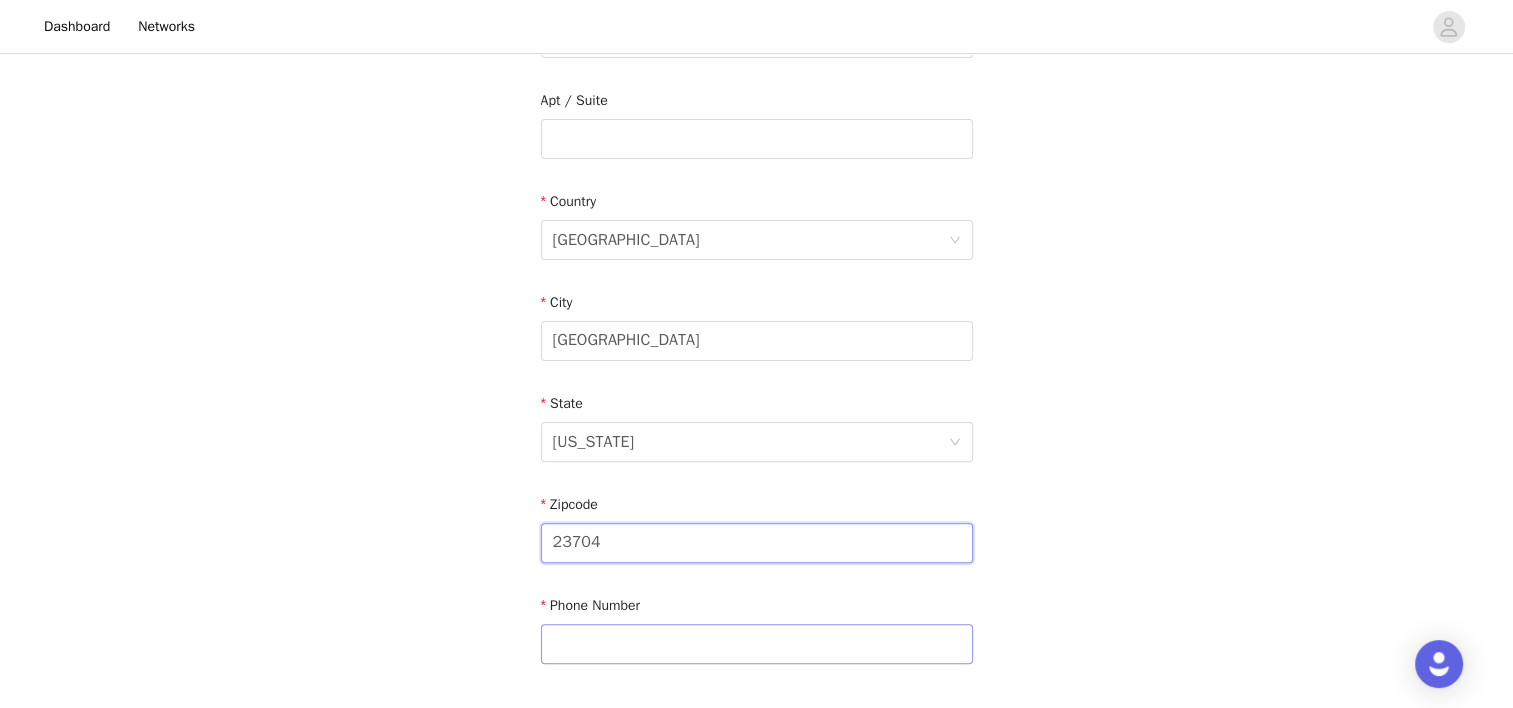 type on "23704" 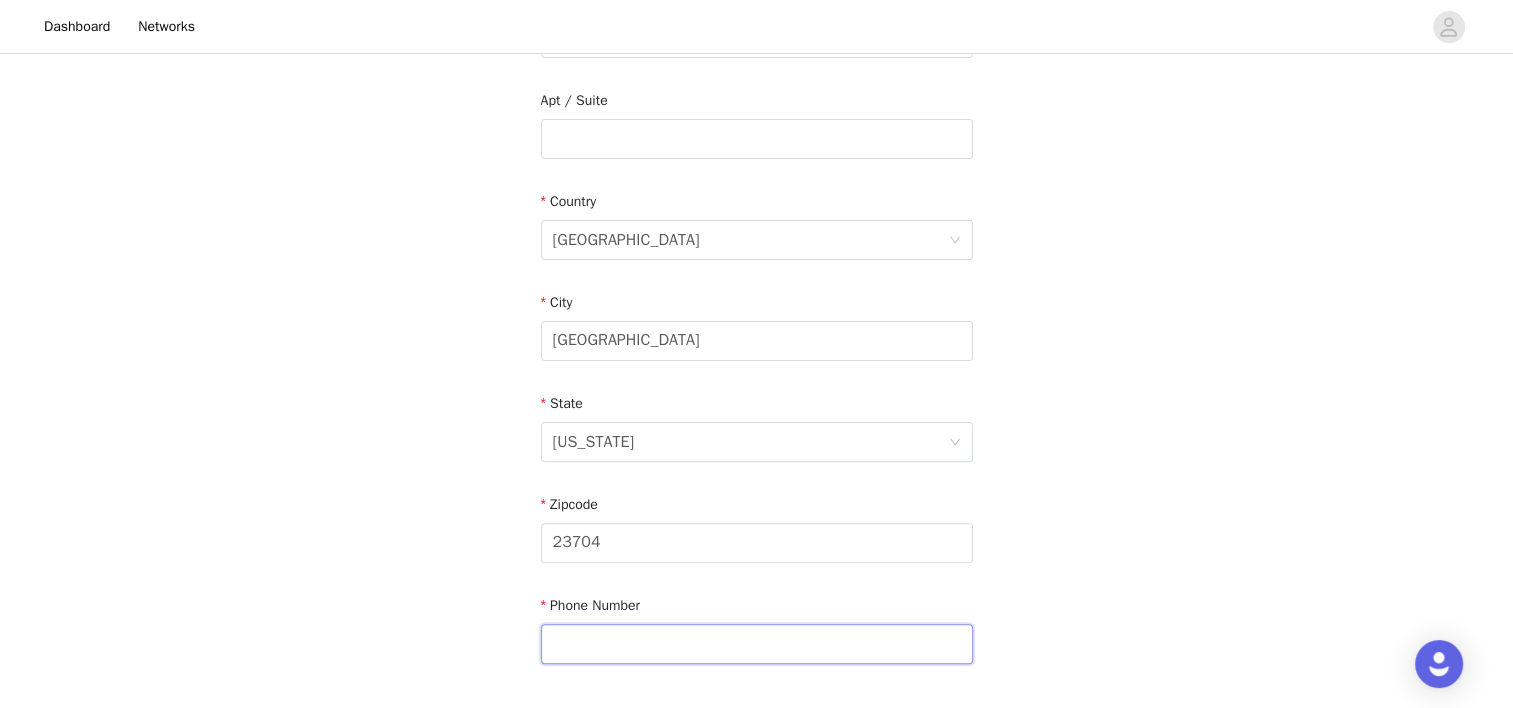 click at bounding box center (757, 644) 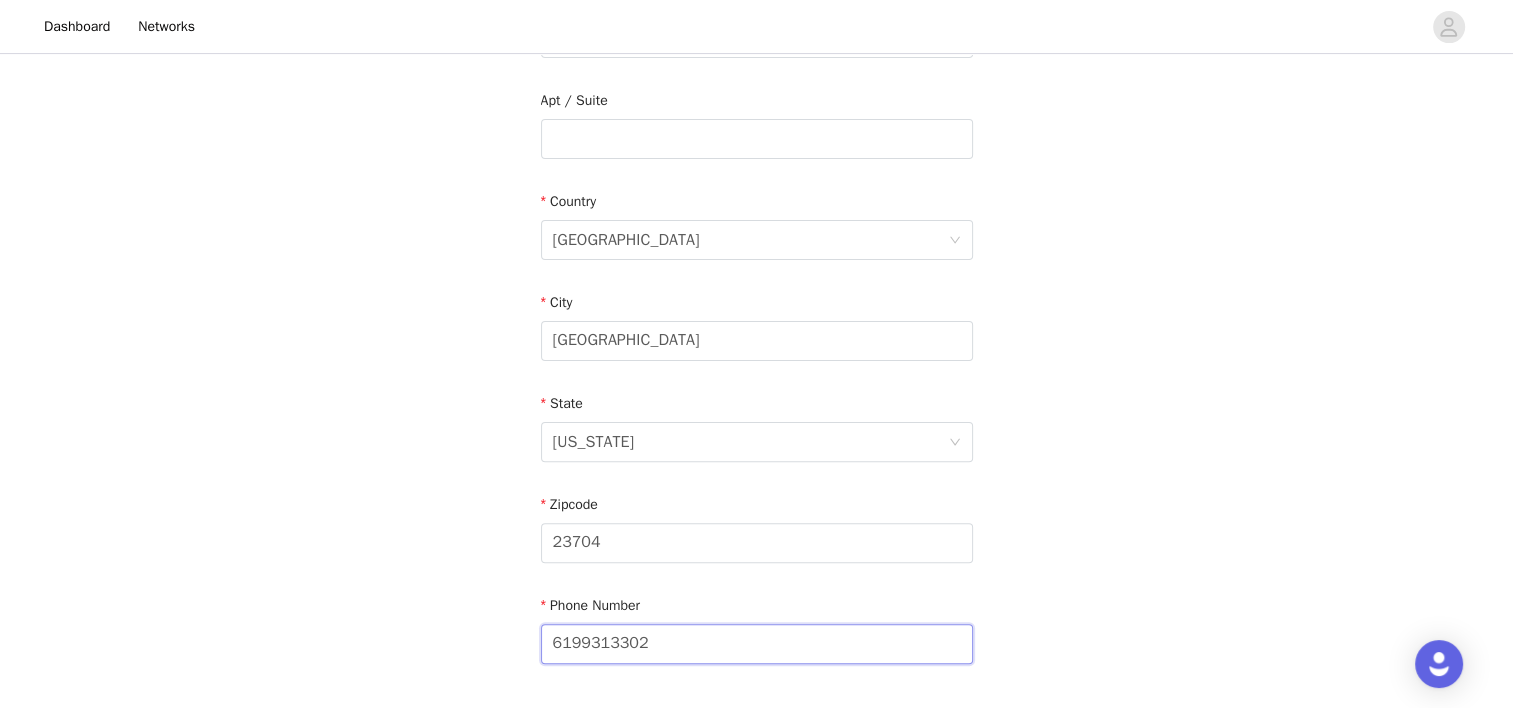 type on "6199313302" 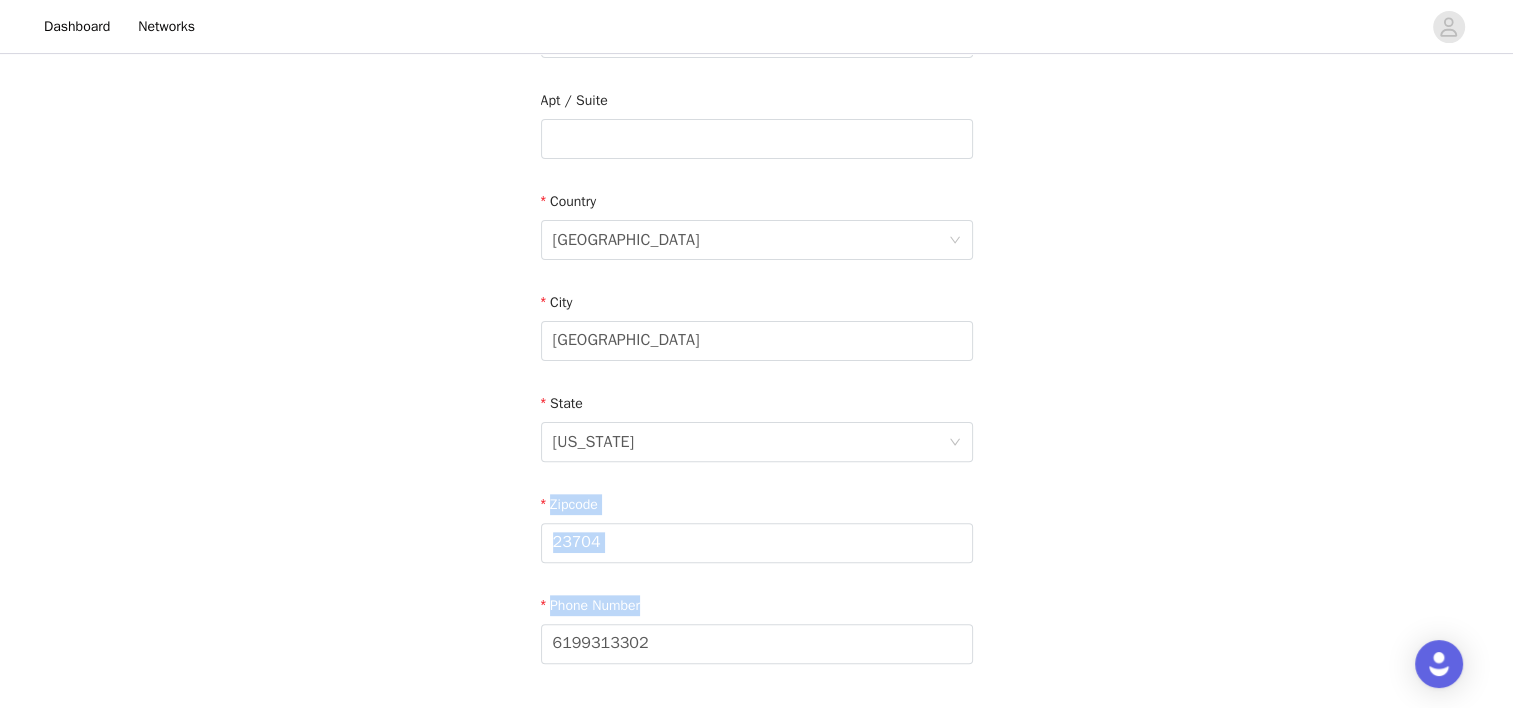 drag, startPoint x: 1512, startPoint y: 468, endPoint x: 1524, endPoint y: 579, distance: 111.64677 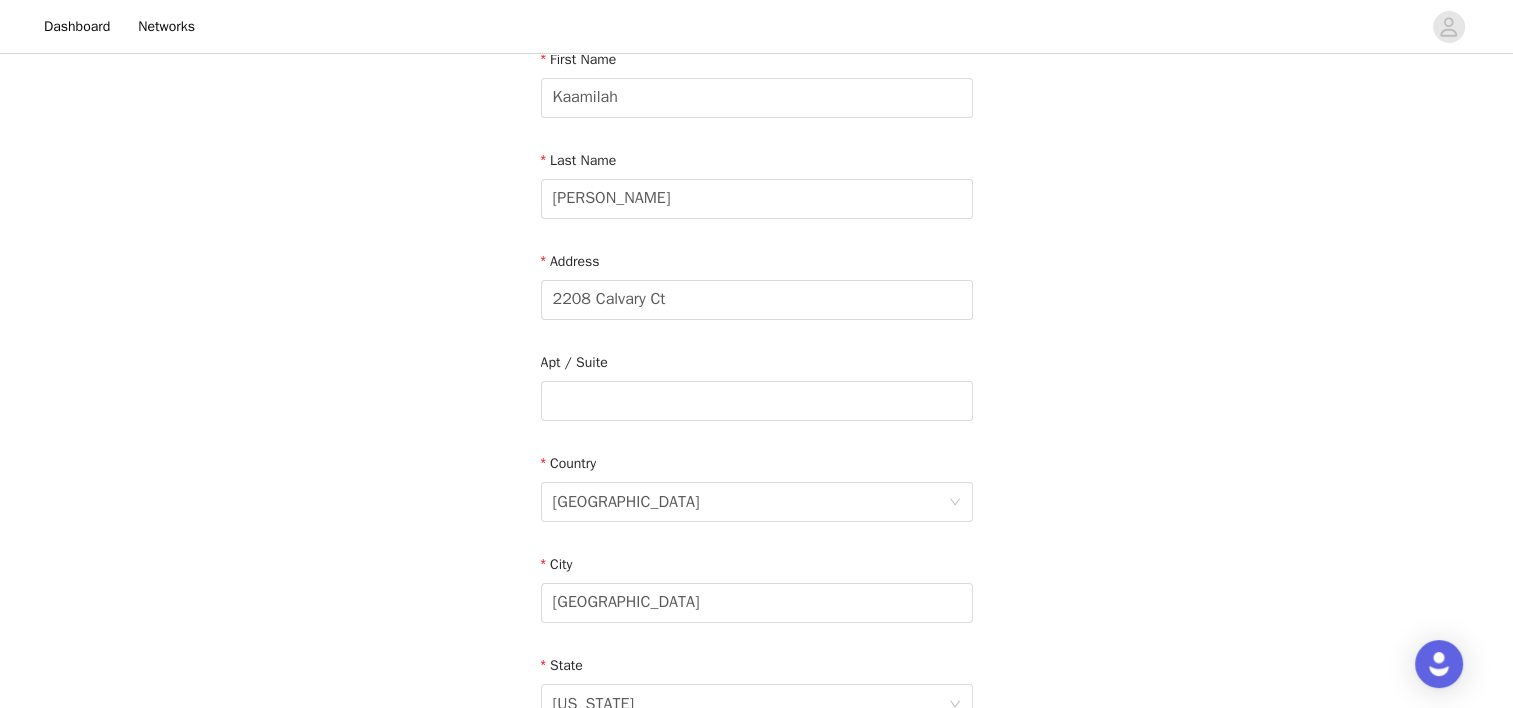 scroll, scrollTop: 210, scrollLeft: 0, axis: vertical 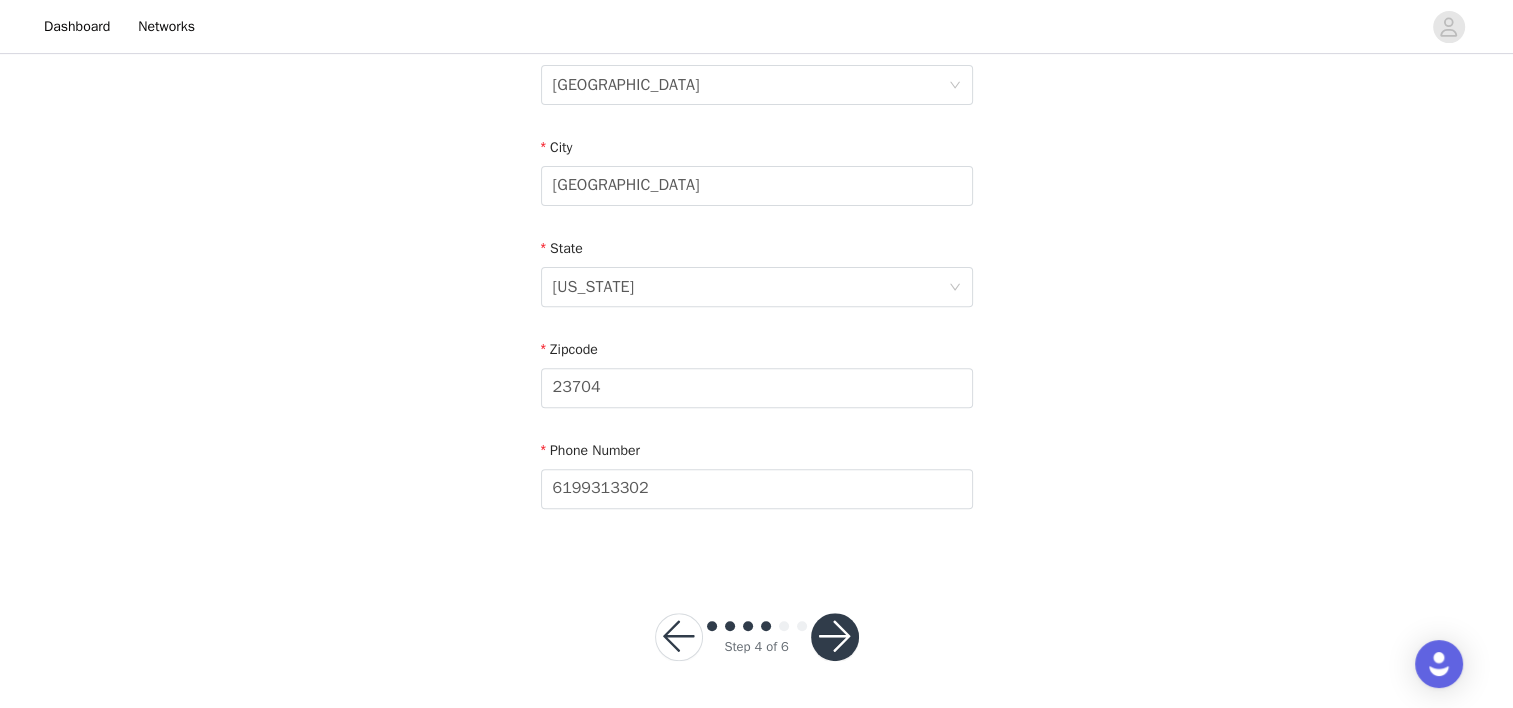 click on "STEP 4 OF 6
Shipping Information
Email [EMAIL_ADDRESS][DOMAIN_NAME]   First Name [PERSON_NAME]   Last Name [PERSON_NAME]   Address [STREET_ADDRESS][US_STATE]   Phone Number [PHONE_NUMBER]
Step 4 of 6" at bounding box center [756, 56] 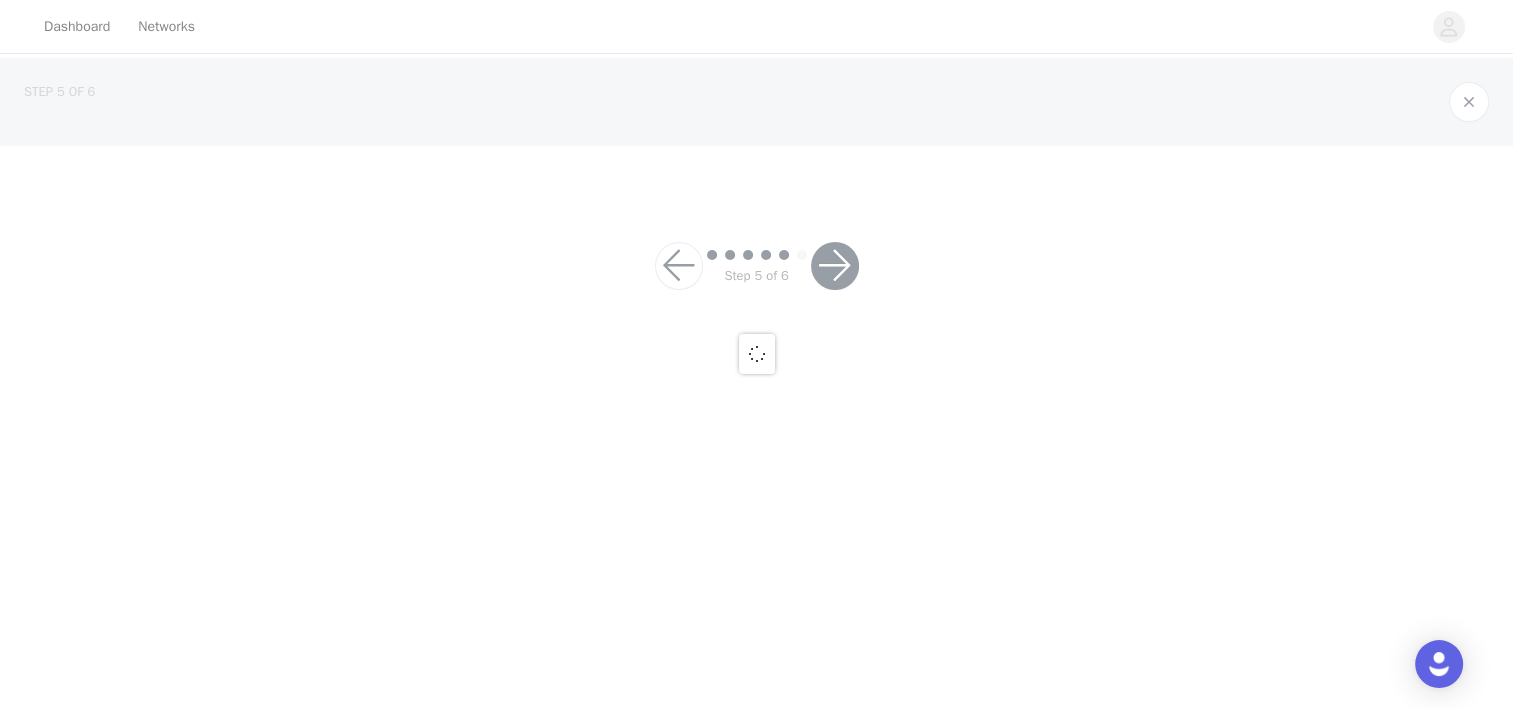 scroll, scrollTop: 0, scrollLeft: 0, axis: both 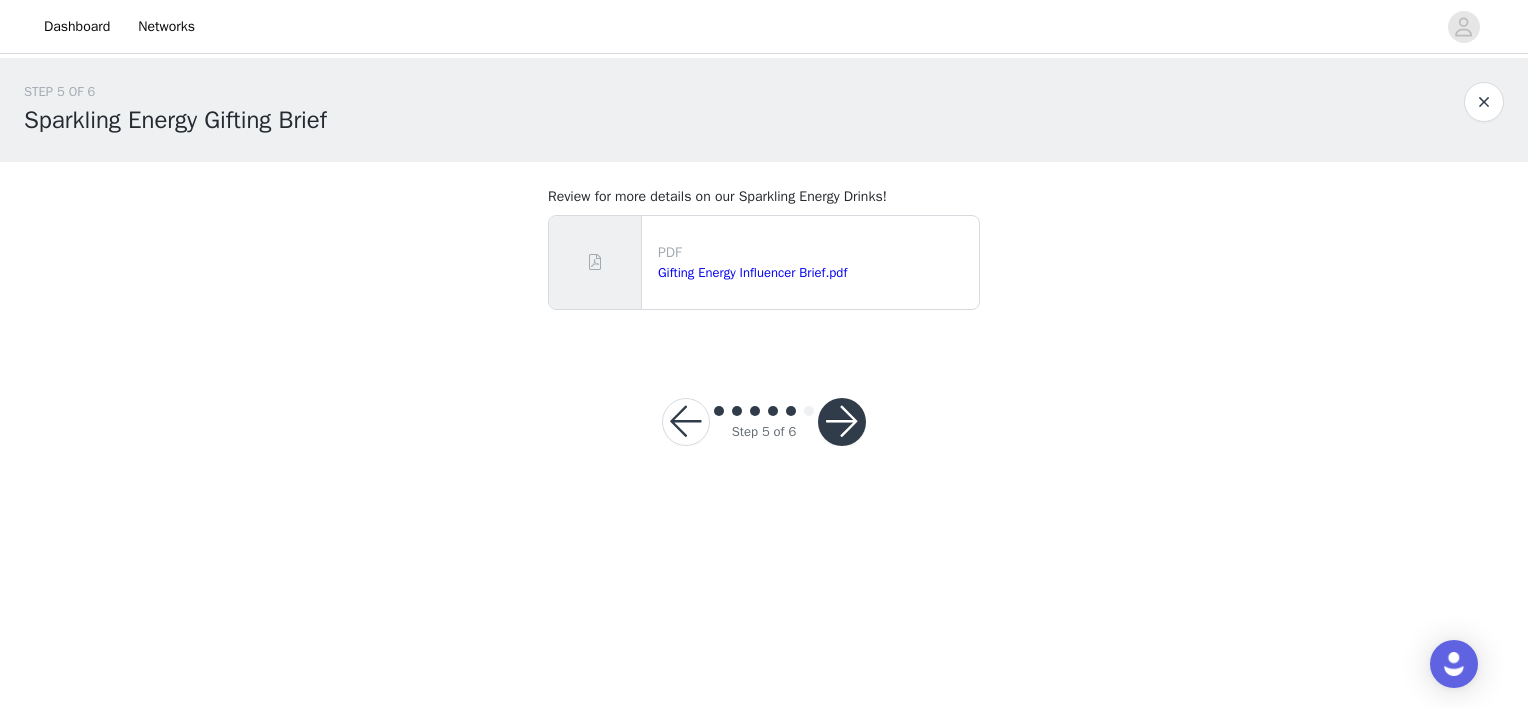 click at bounding box center (842, 422) 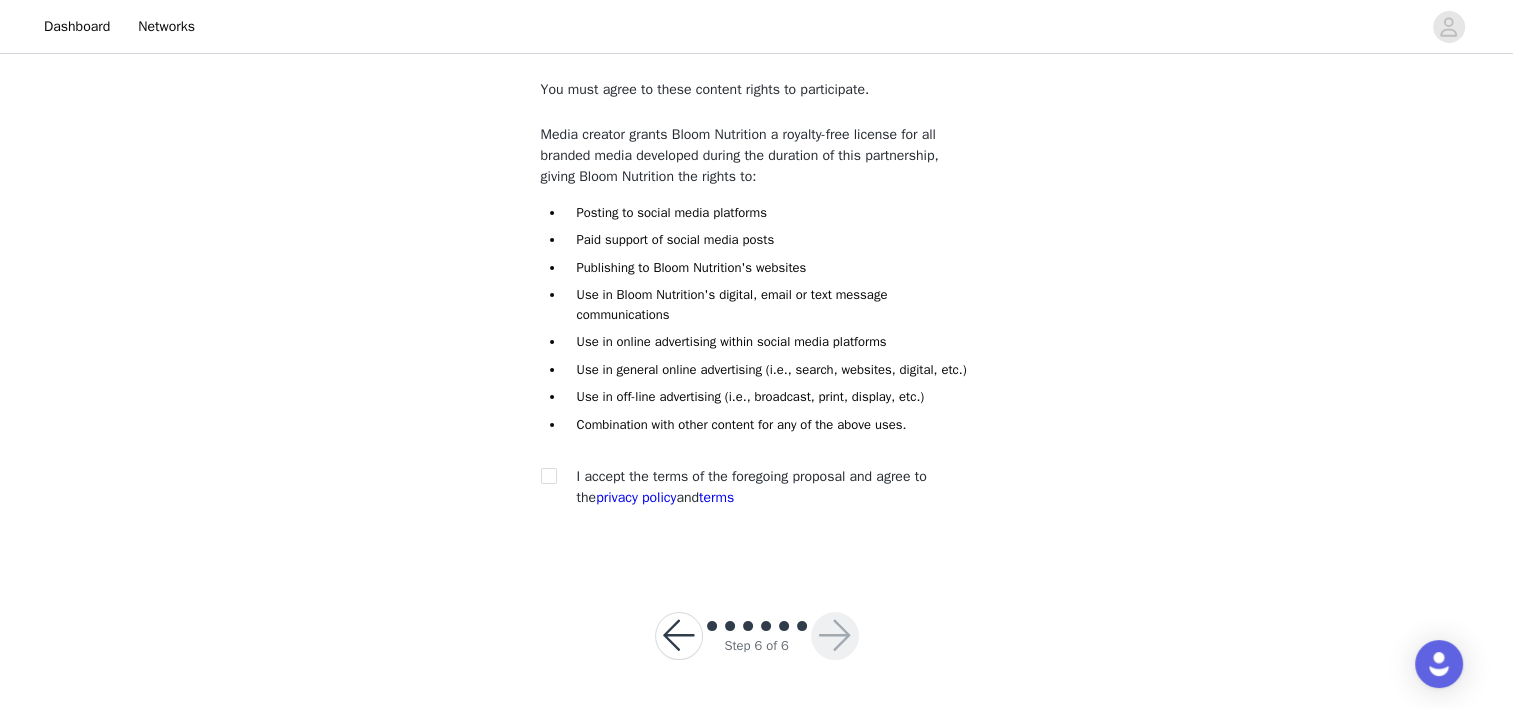 scroll, scrollTop: 0, scrollLeft: 0, axis: both 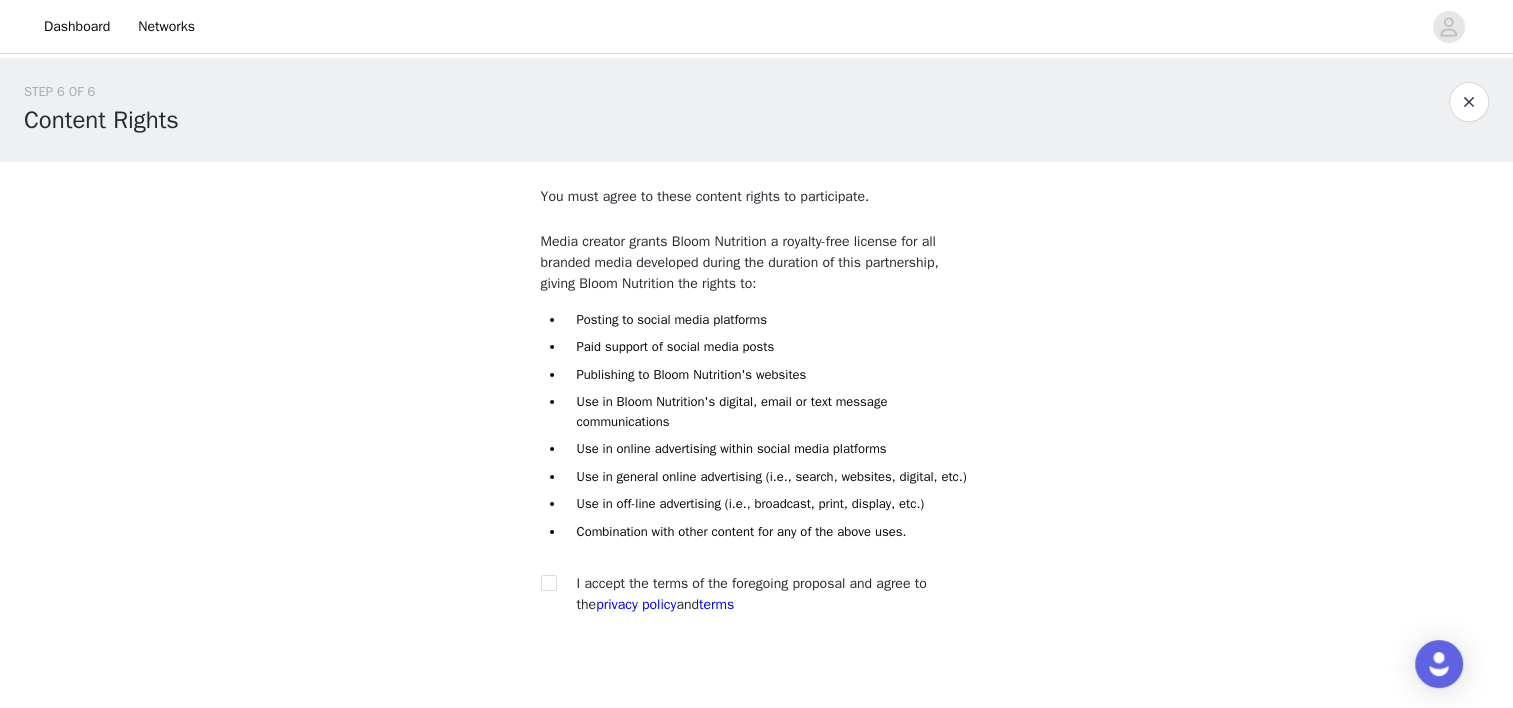 click at bounding box center [549, 583] 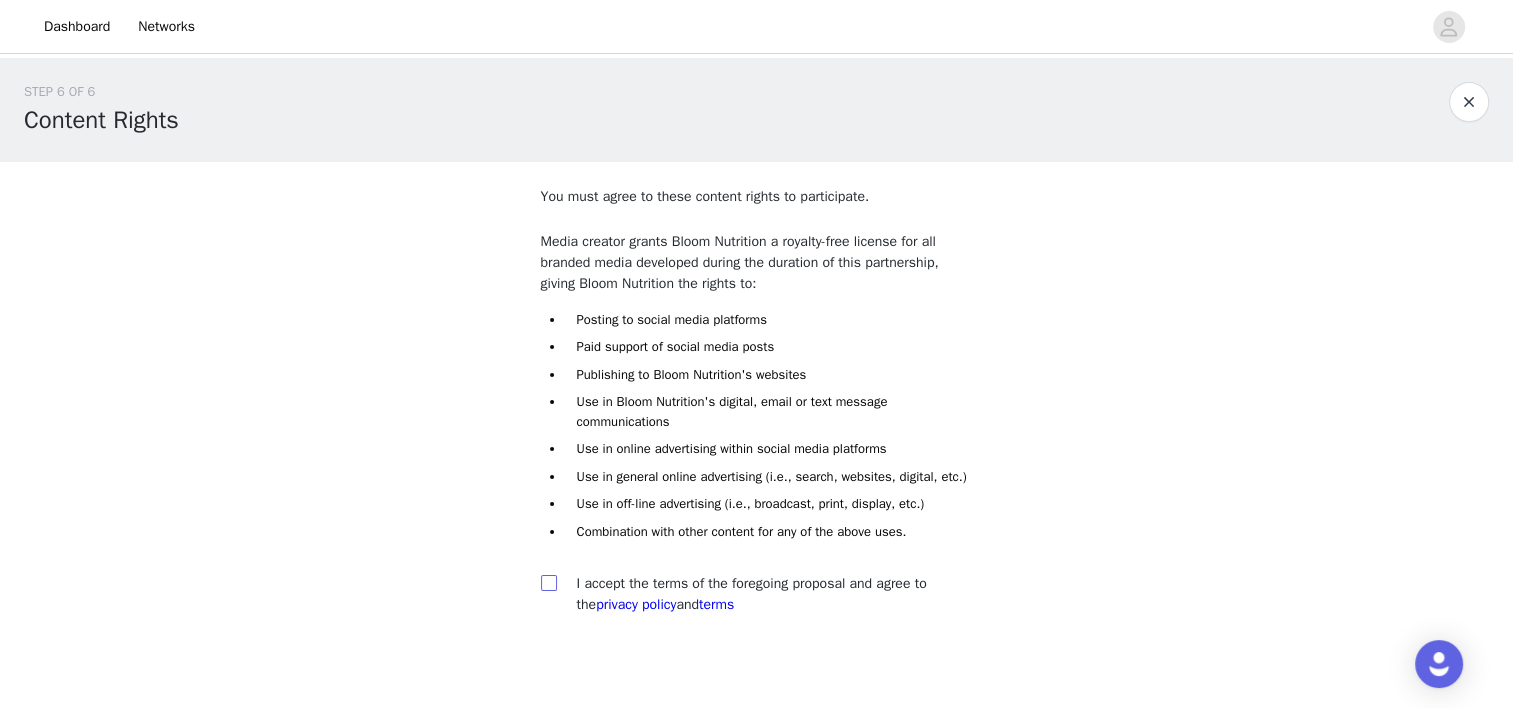 click at bounding box center (548, 582) 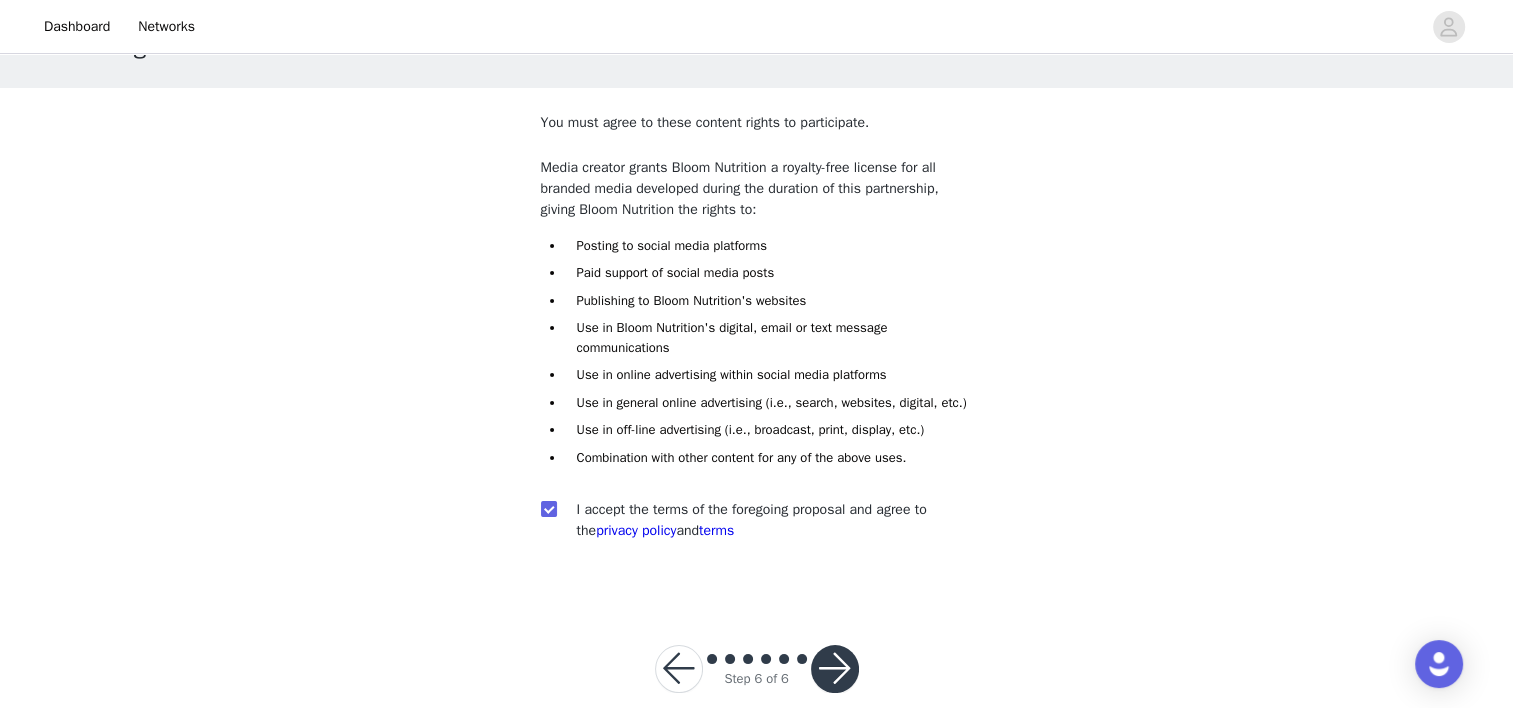 scroll, scrollTop: 107, scrollLeft: 0, axis: vertical 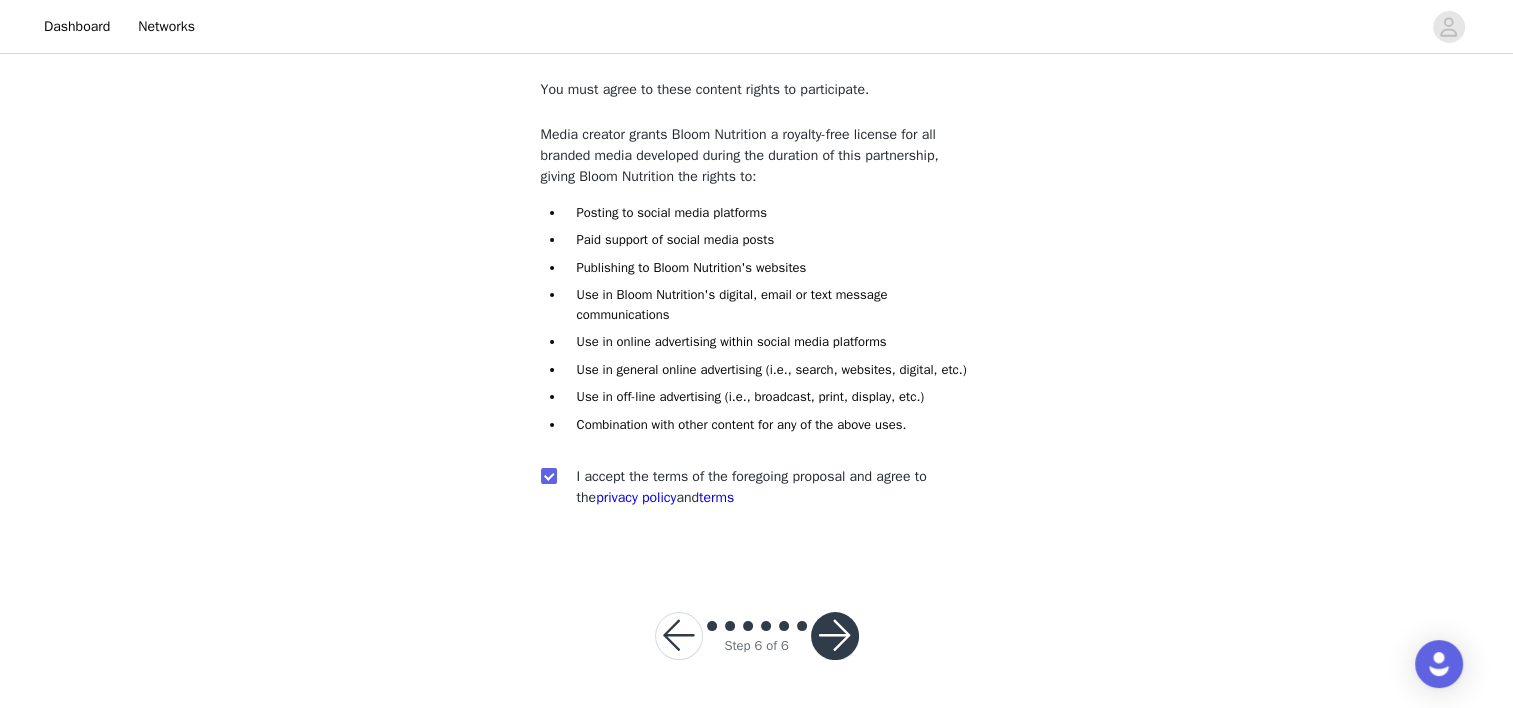 click at bounding box center (835, 636) 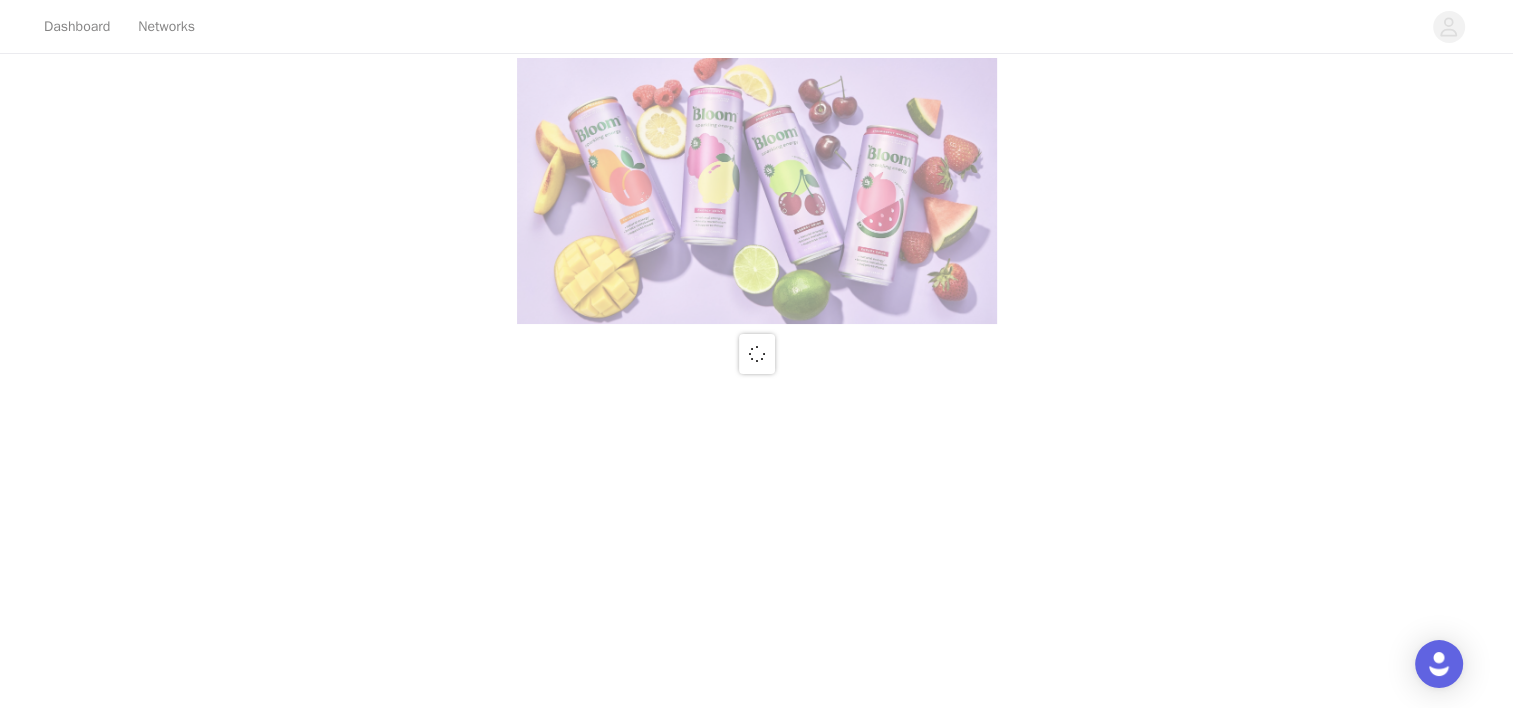 scroll, scrollTop: 0, scrollLeft: 0, axis: both 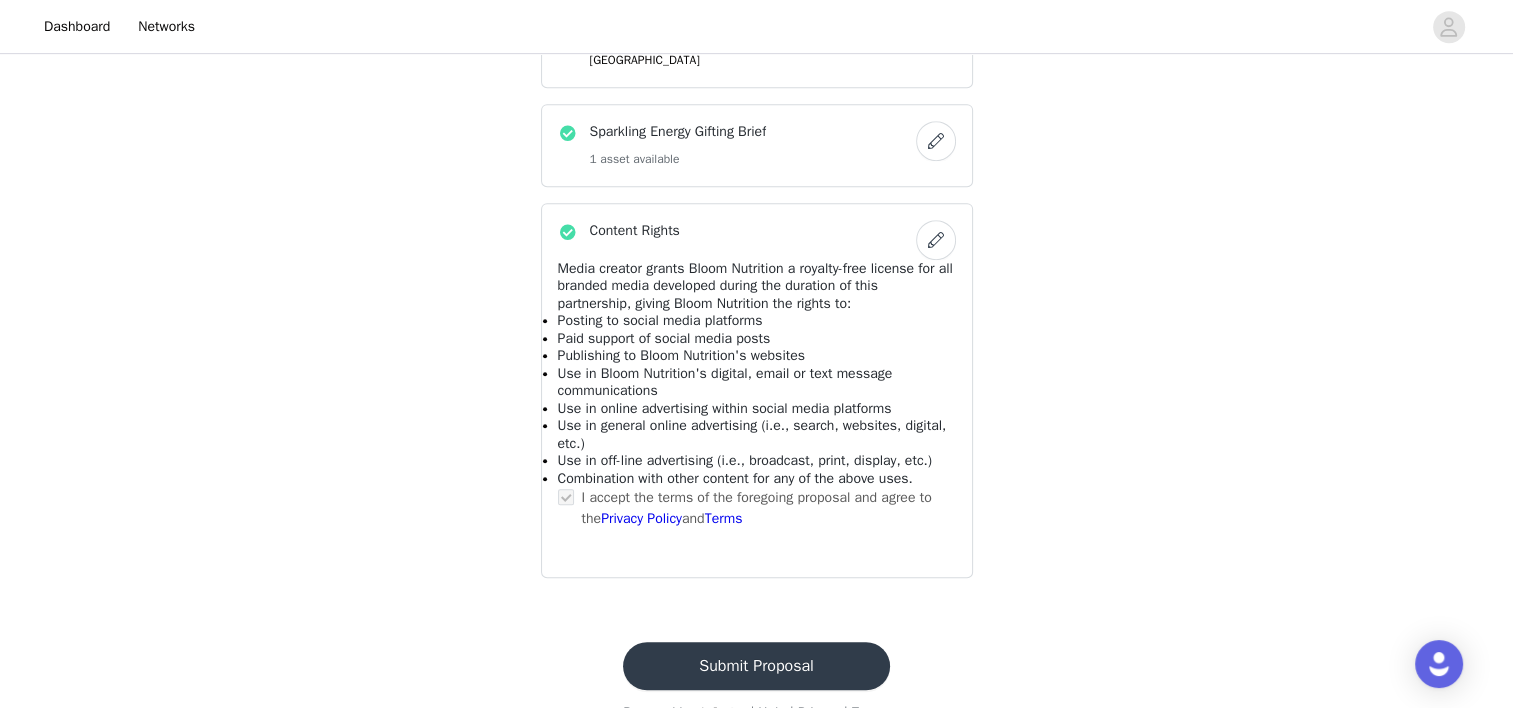 click on "Submit Proposal" at bounding box center [756, 666] 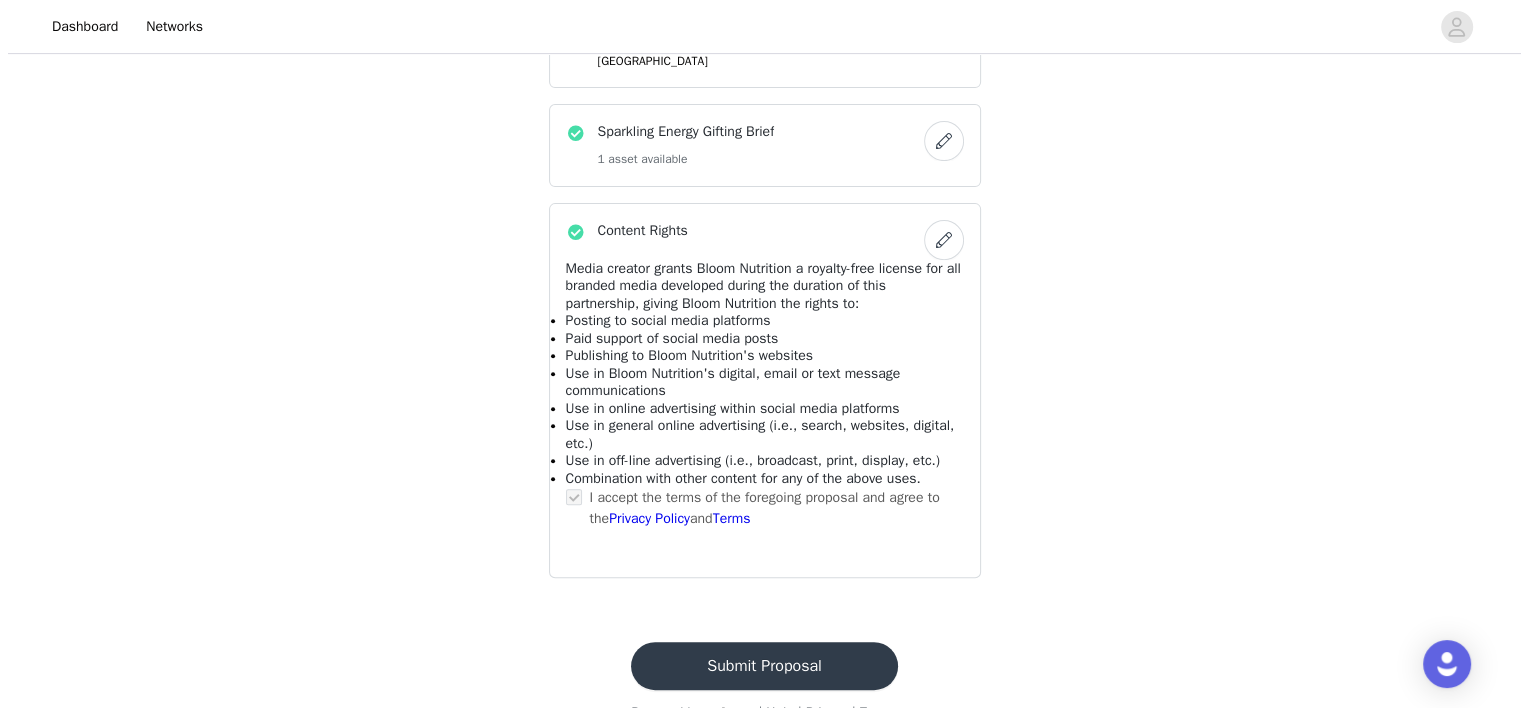 scroll, scrollTop: 0, scrollLeft: 0, axis: both 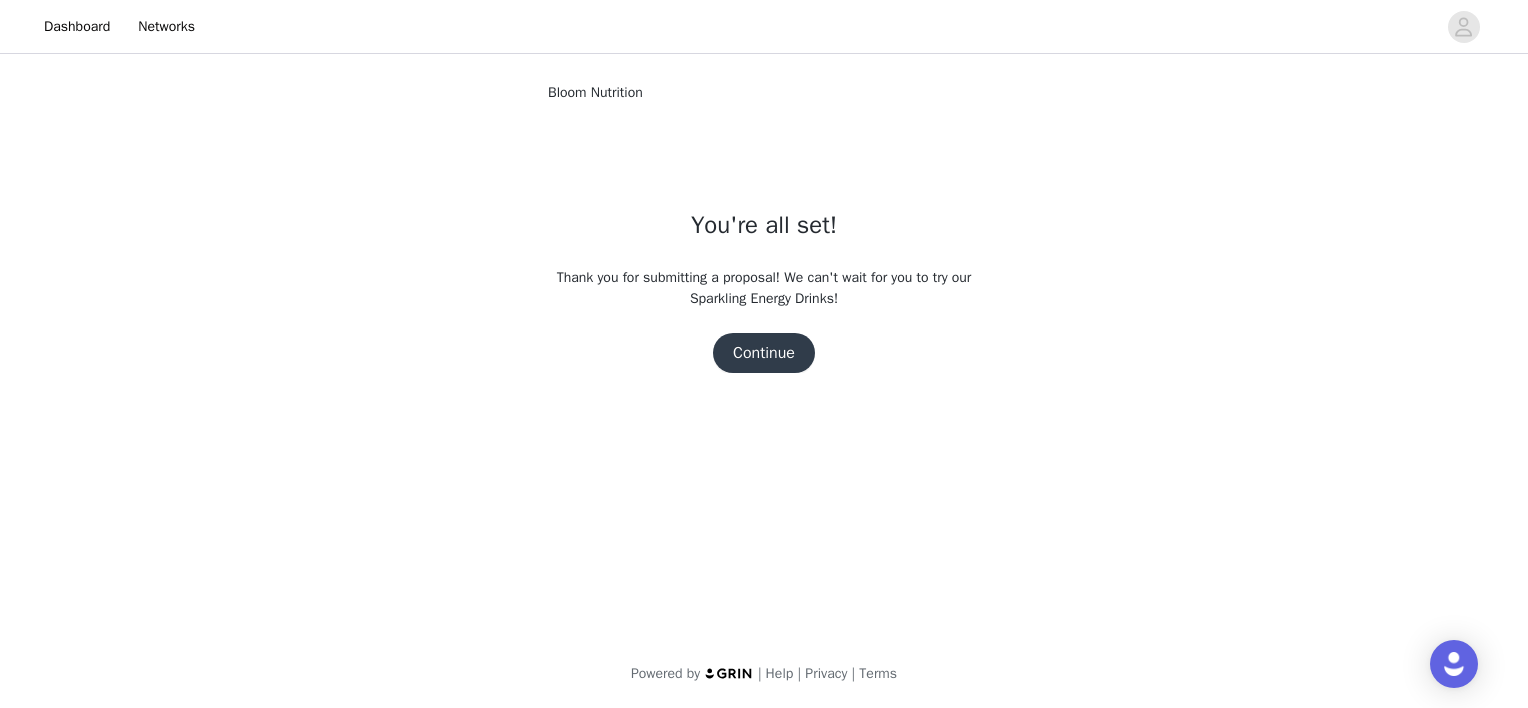 click on "Continue" at bounding box center [764, 353] 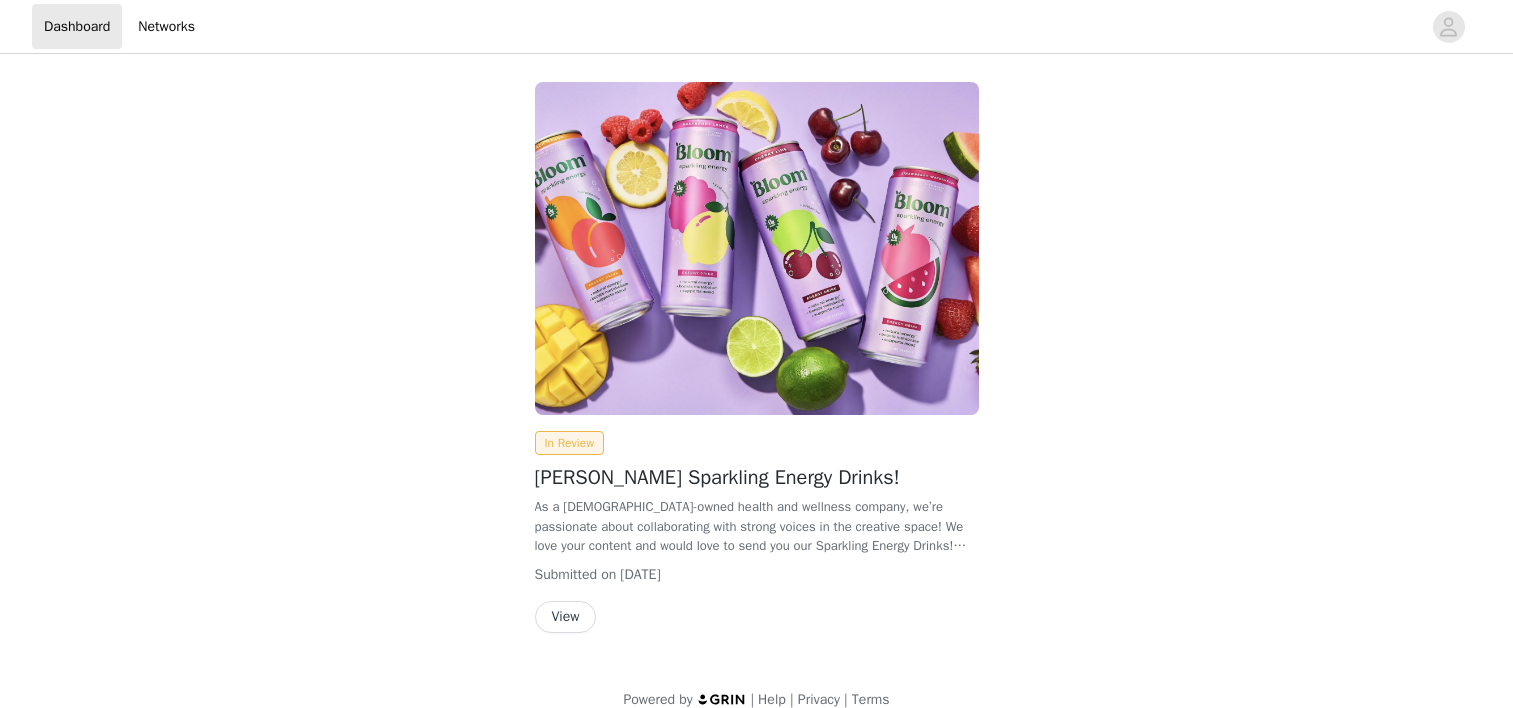 scroll, scrollTop: 0, scrollLeft: 0, axis: both 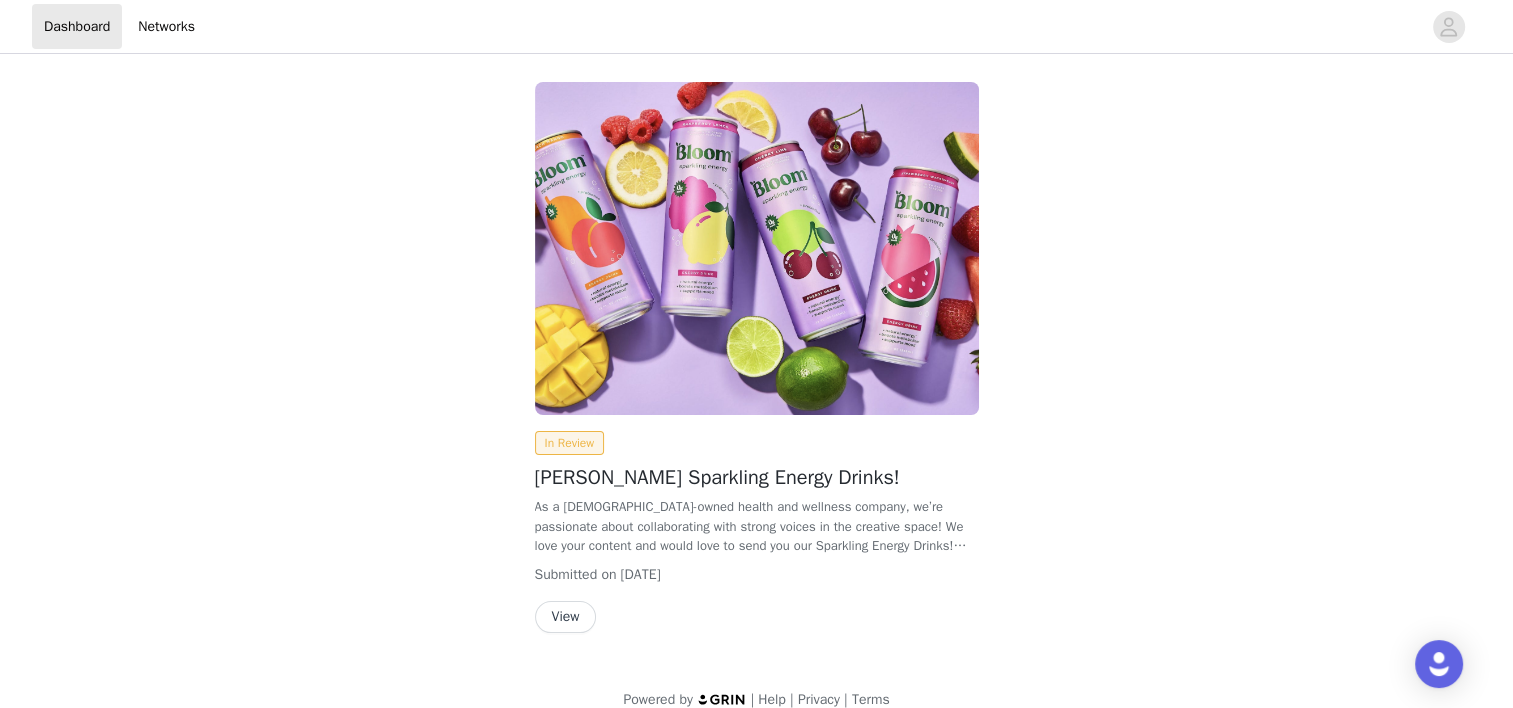 click on "In Review    [PERSON_NAME] Sparkling Energy Drinks!   As a [DEMOGRAPHIC_DATA]-owned health and wellness company, we’re passionate about collaborating with strong voices in the creative space! We love your content and would love to send you our Sparkling Energy Drinks!
(Our products are not intended for individuals under the age of [DEMOGRAPHIC_DATA]. By submitting a proposal, you are confirming you are  18 or older )   Submitted on   [DATE]       View     Powered by       |    Help    |    Privacy    |    Terms" at bounding box center [756, 396] 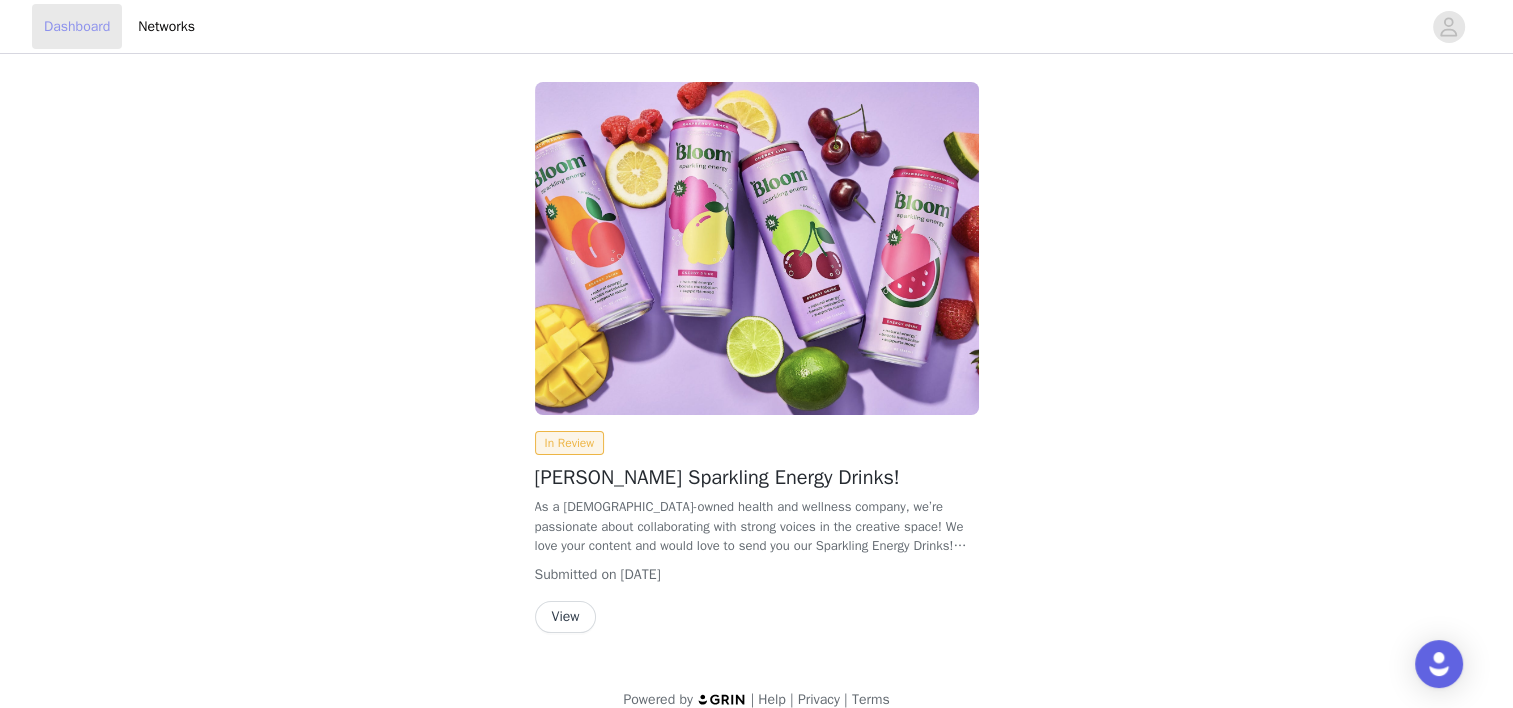 click on "Dashboard" at bounding box center (77, 26) 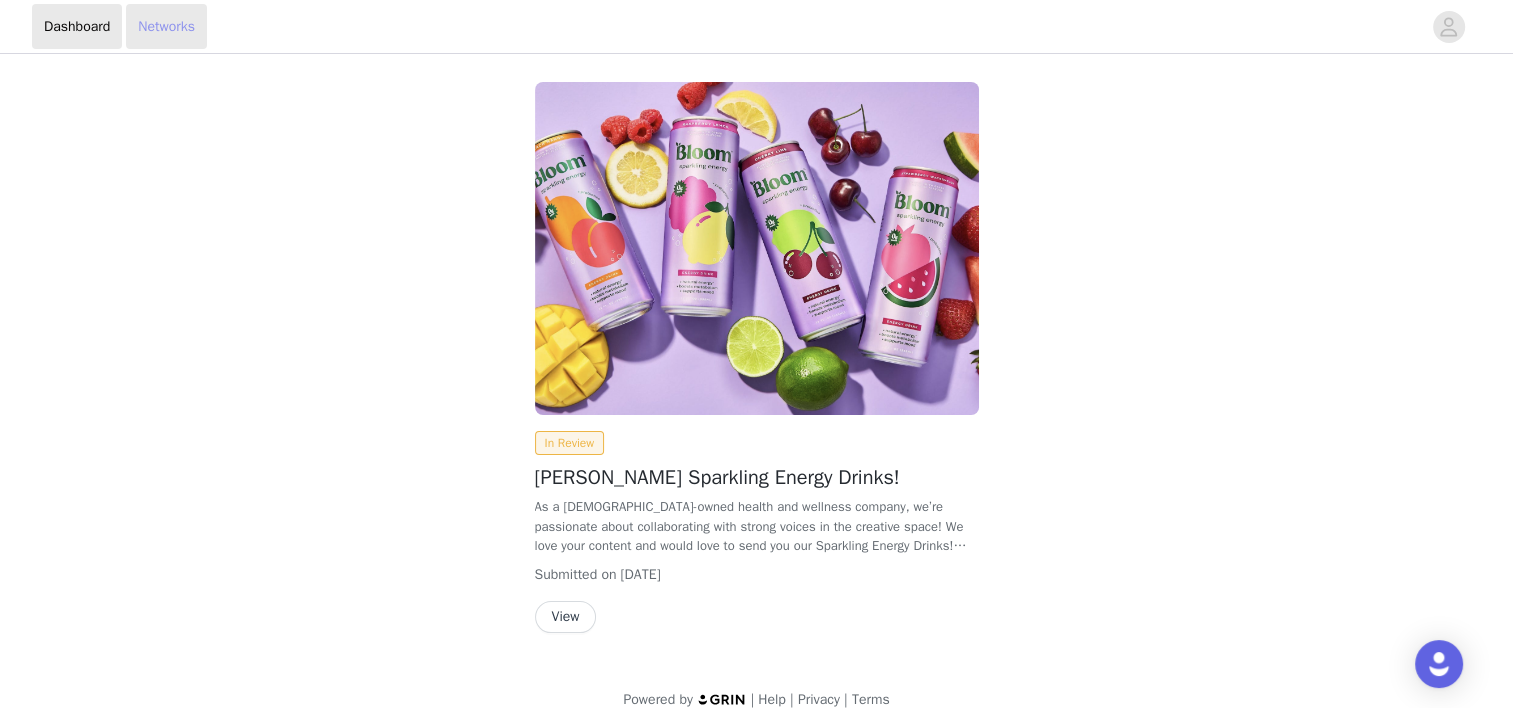 click on "Networks" at bounding box center [166, 26] 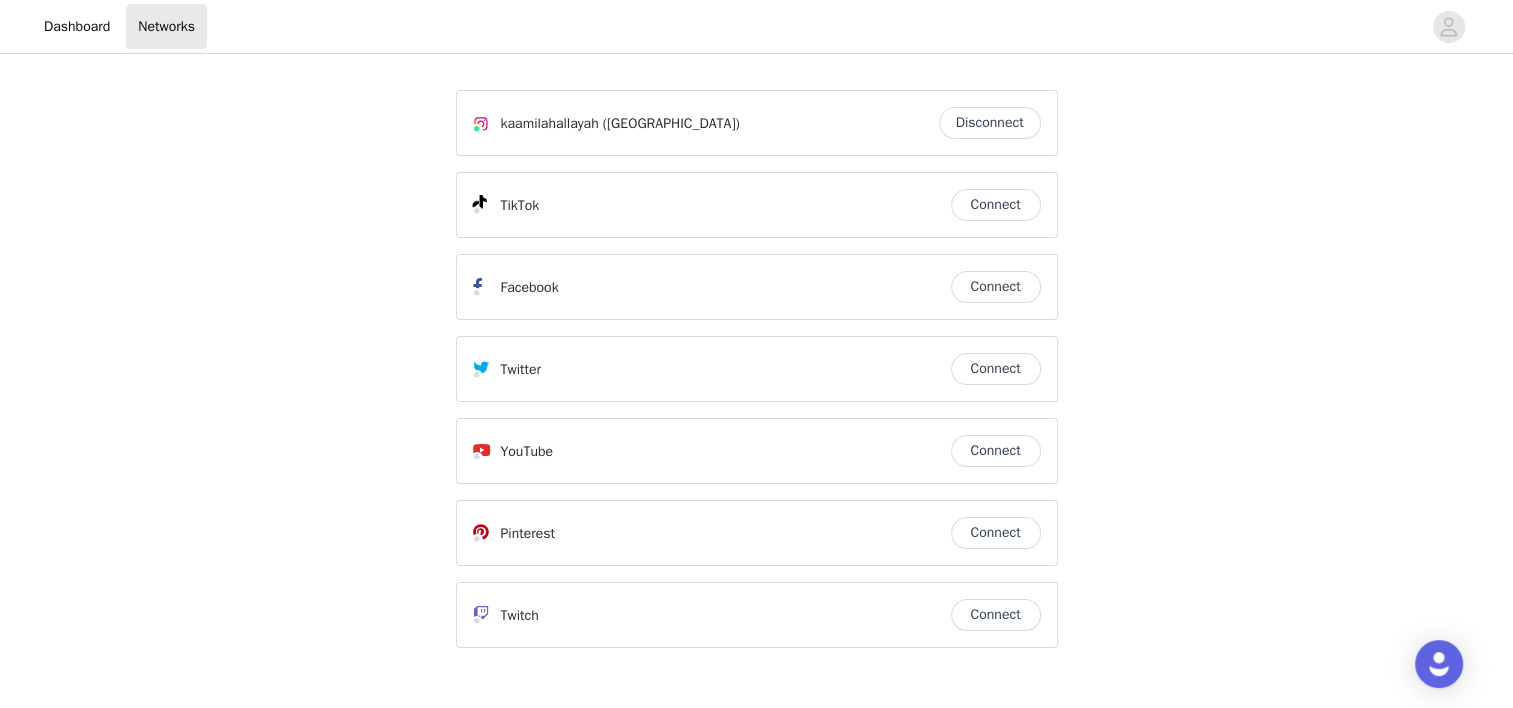 click on "Connect" at bounding box center (996, 205) 